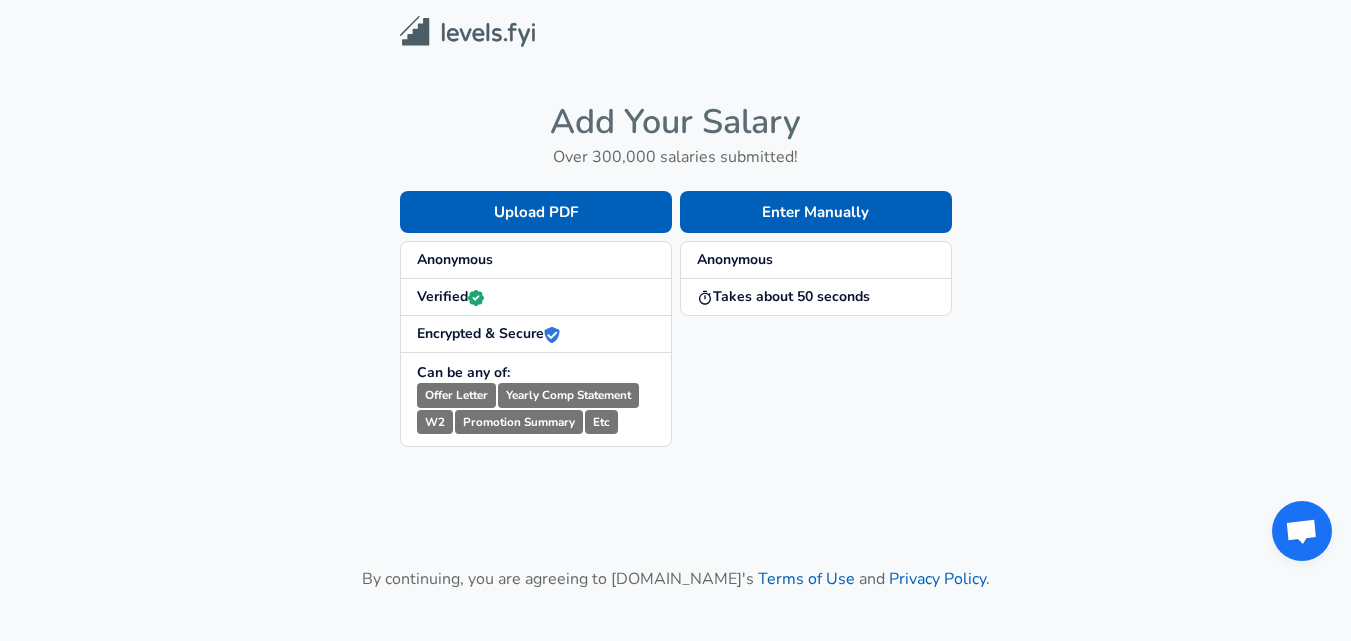 scroll, scrollTop: 0, scrollLeft: 0, axis: both 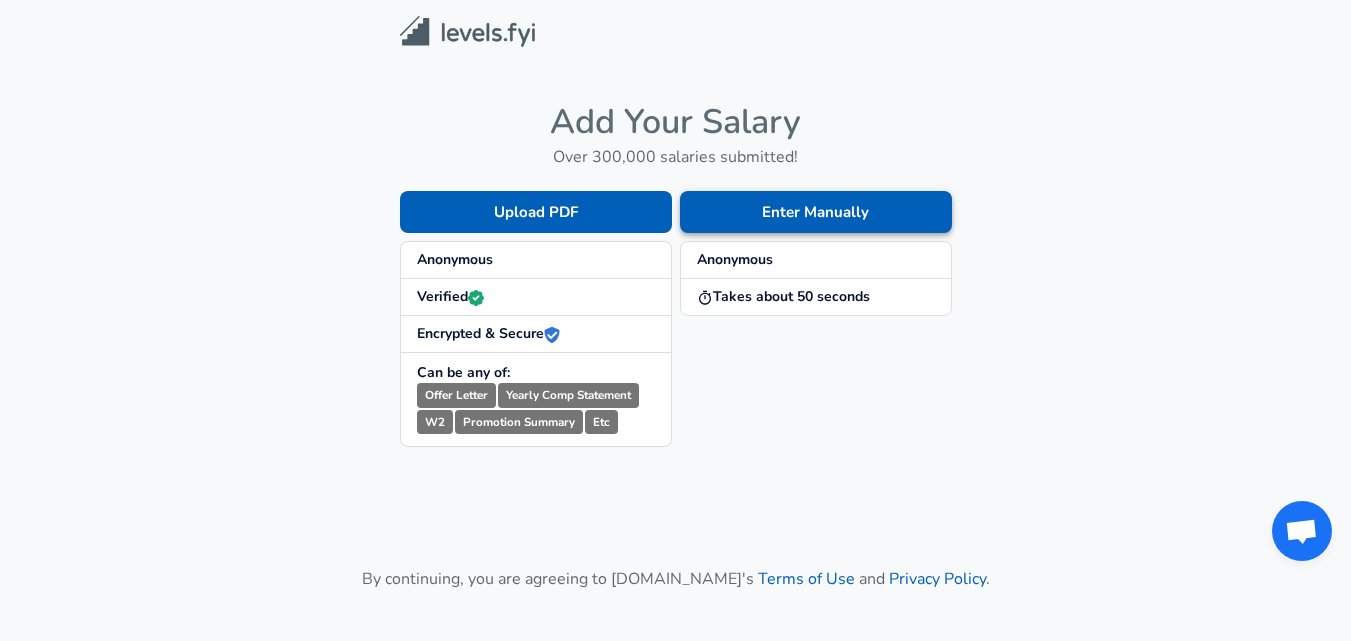 click on "Enter Manually" at bounding box center (816, 212) 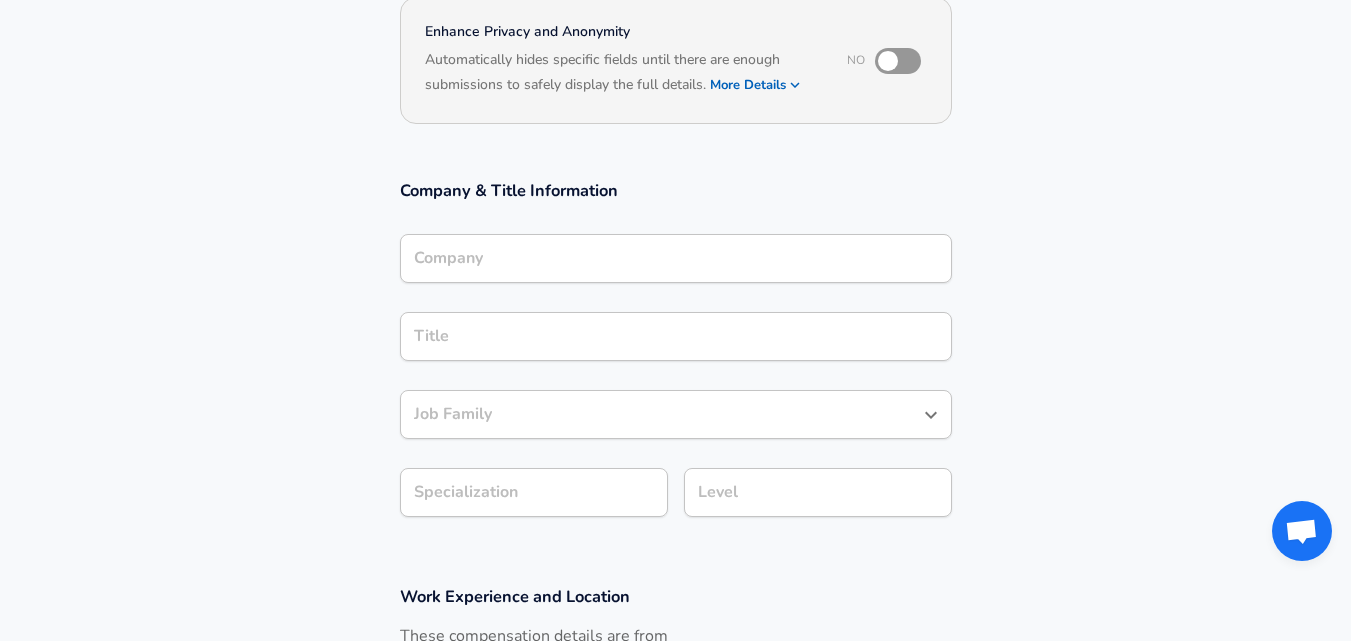 click on "Company" at bounding box center (676, 258) 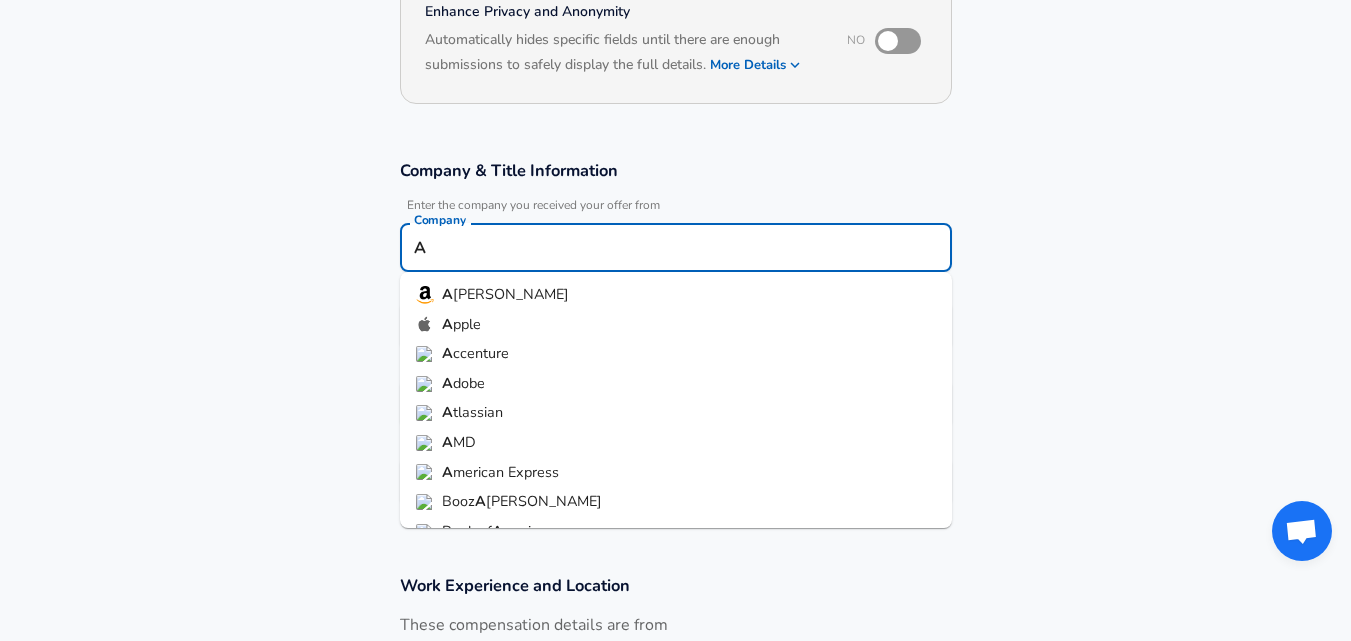 click on "ccenture" at bounding box center [481, 353] 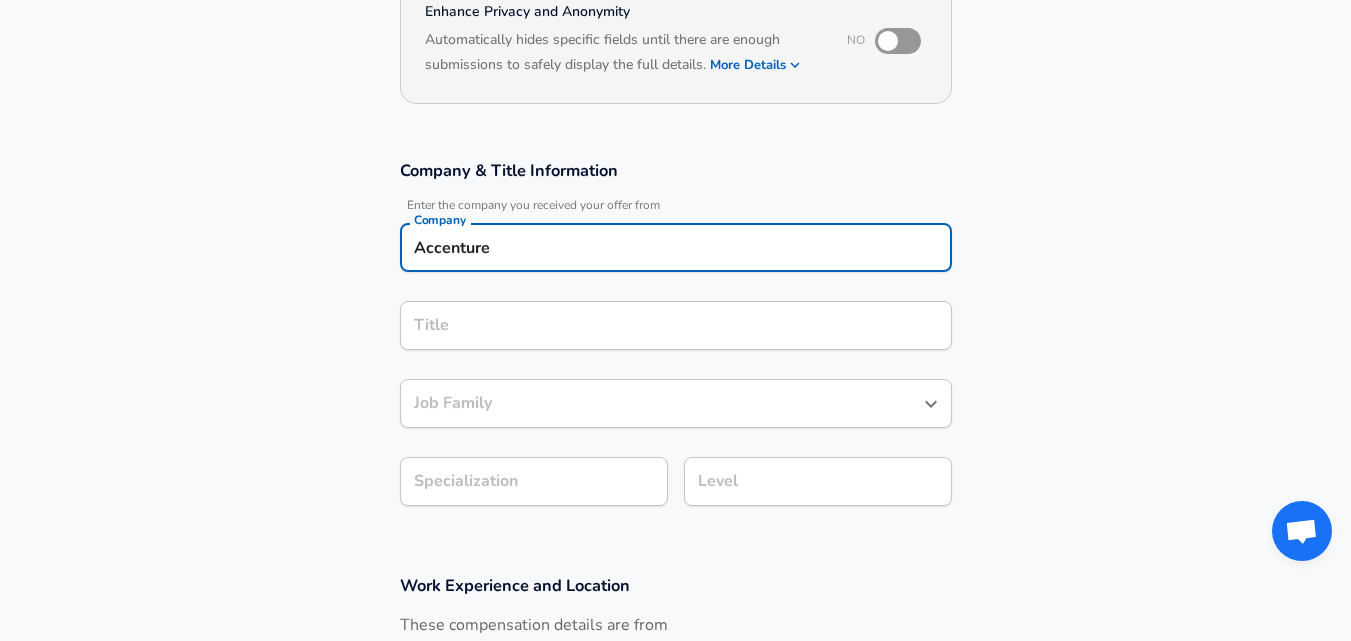 type on "Accenture" 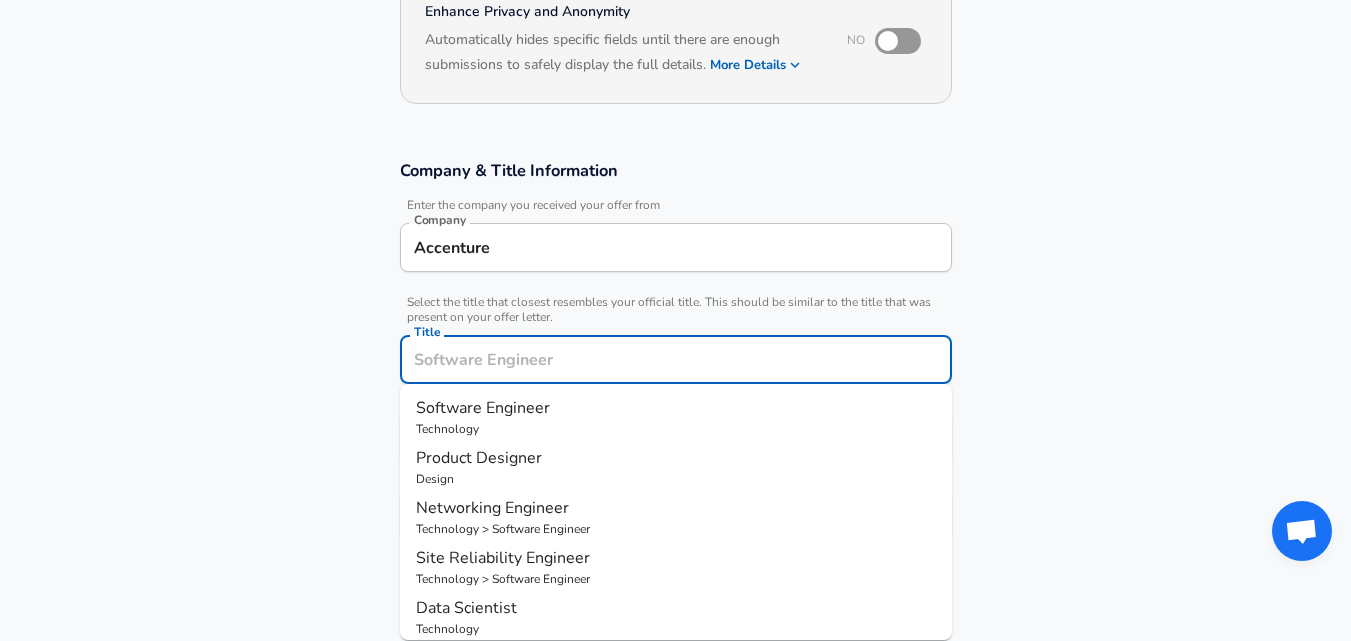 scroll, scrollTop: 260, scrollLeft: 0, axis: vertical 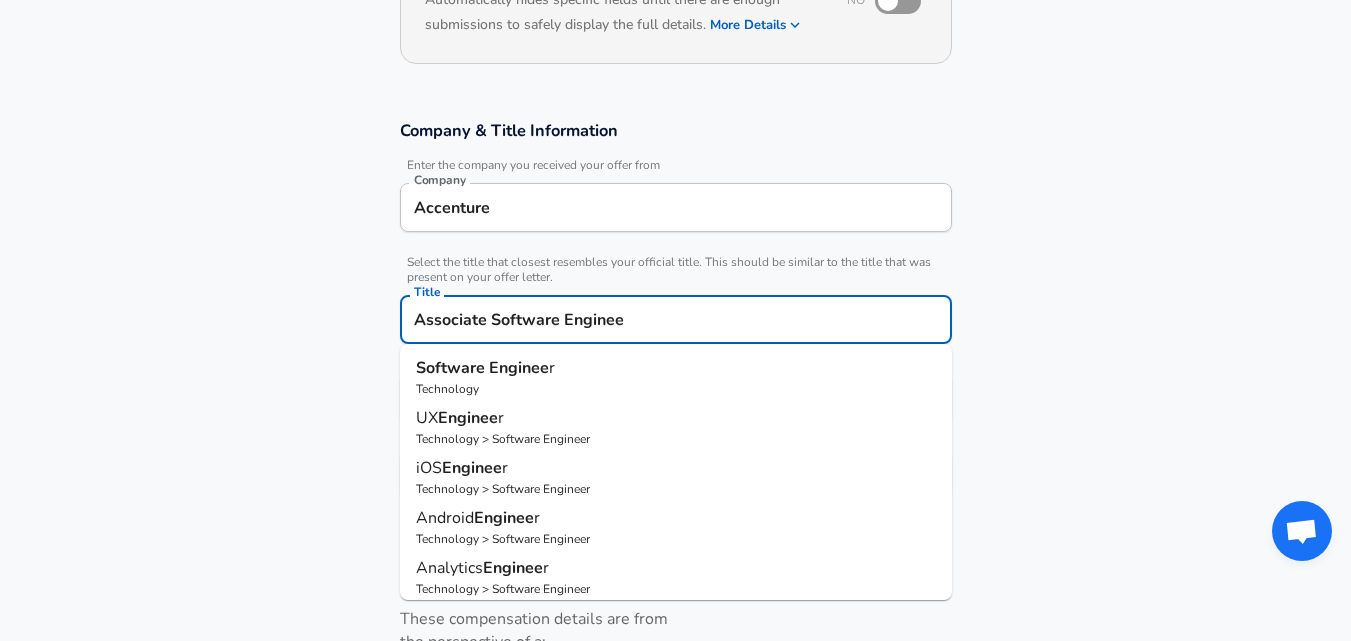 type on "Associate Software Engineer" 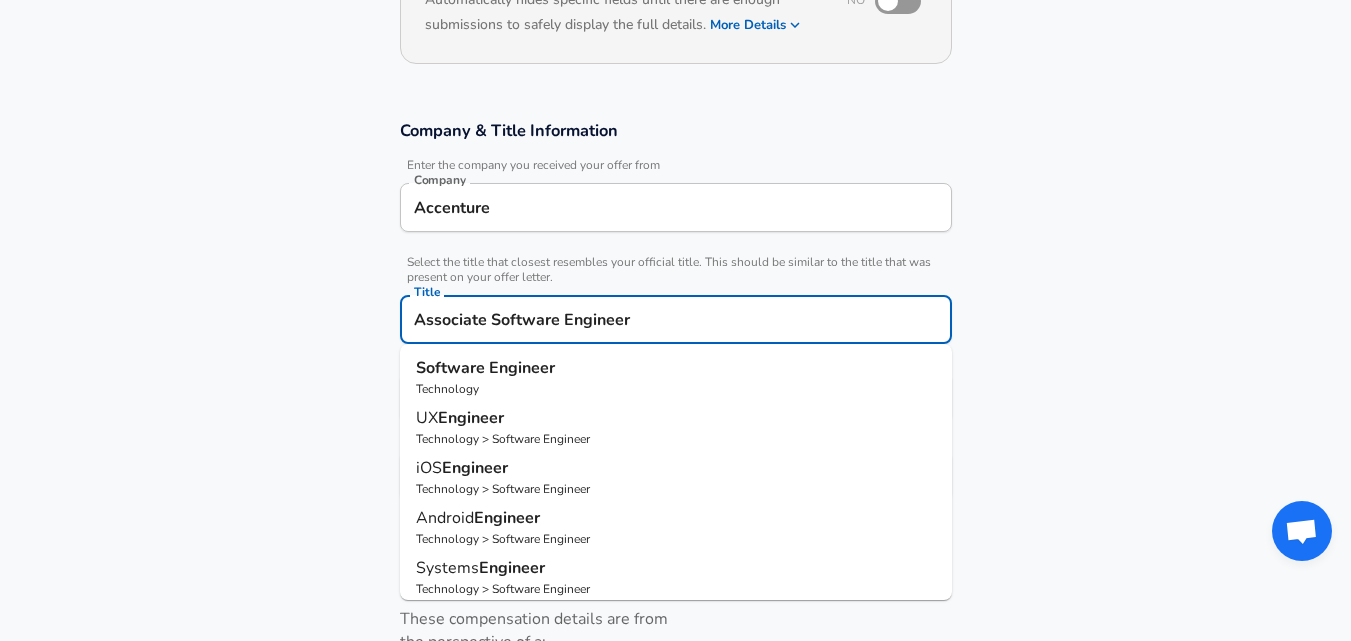 click on "Submit Salary" at bounding box center [680, 843] 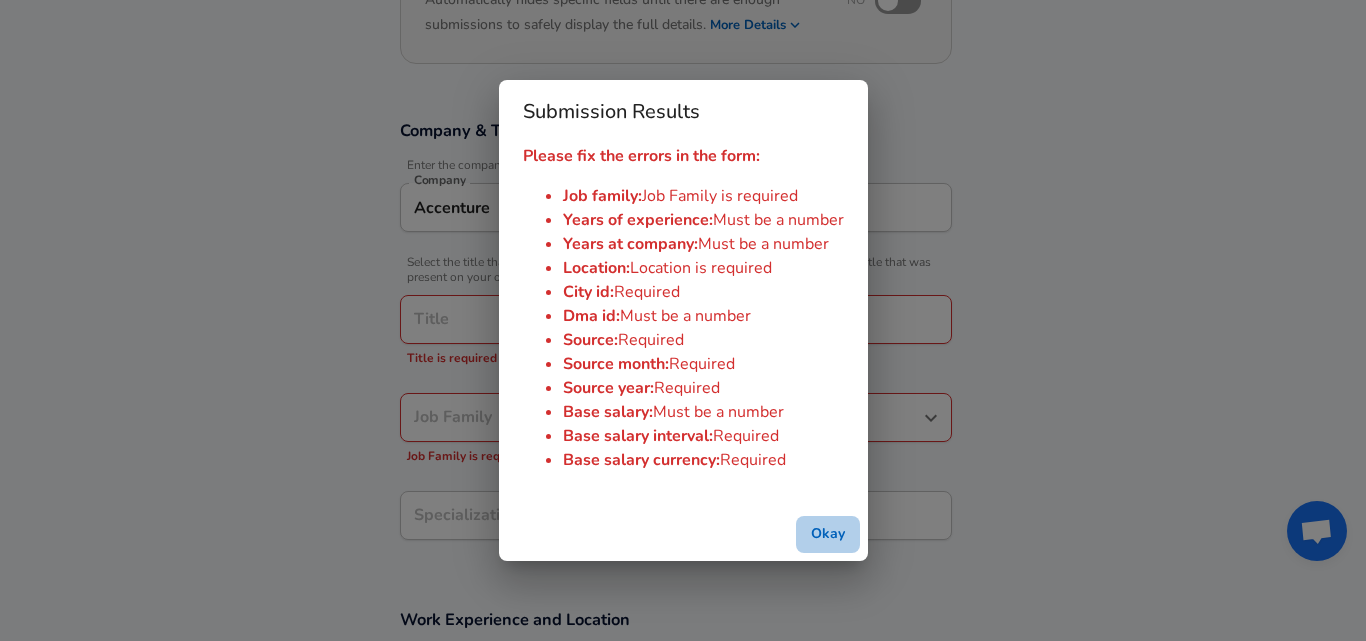 click on "Okay" at bounding box center (828, 534) 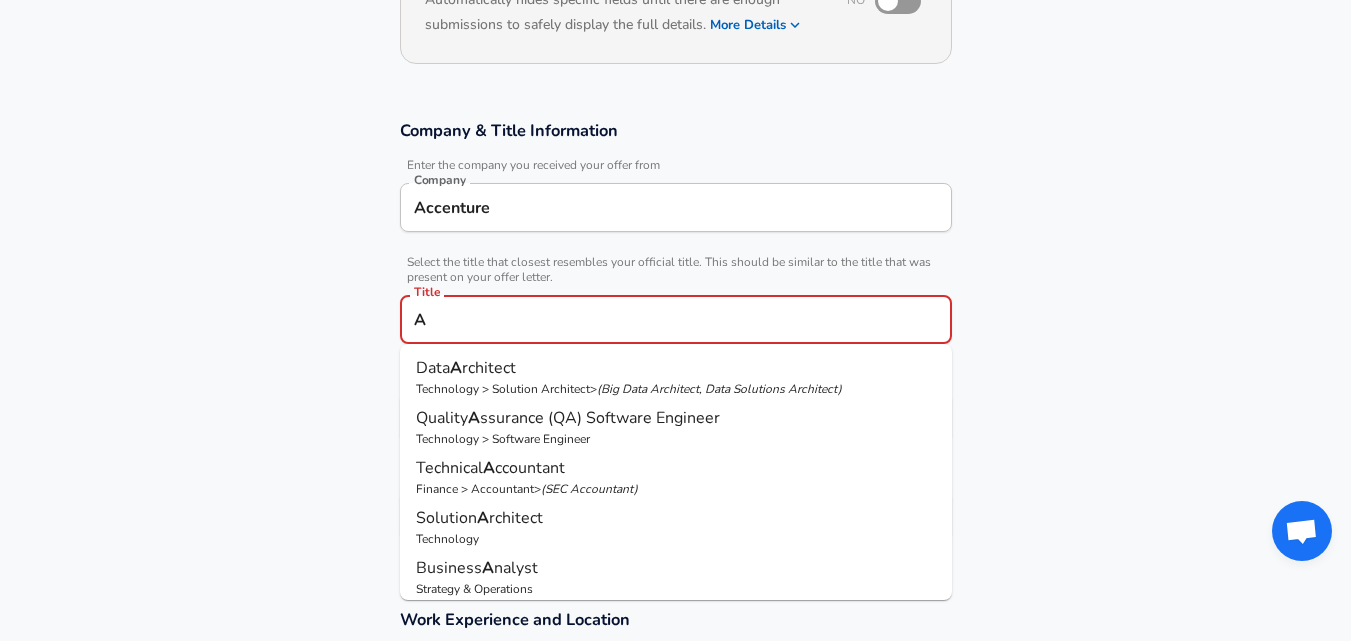 type on "A" 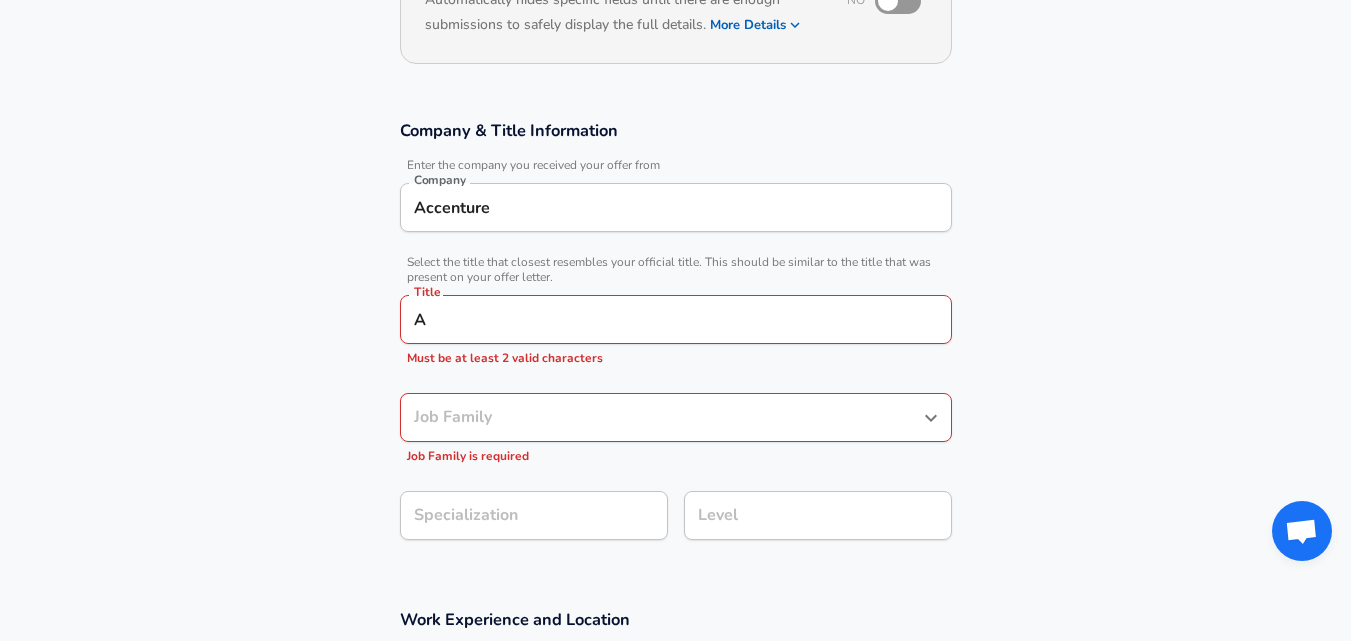 click on "Company & Title Information   Enter the company you received your offer from Company Accenture Company   Select the title that closest resembles your official title. This should be similar to the title that was present on your offer letter. Title A Title Must be at least 2 valid characters Job Family Job Family Job Family is required Specialization Specialization Level Level" at bounding box center (675, 340) 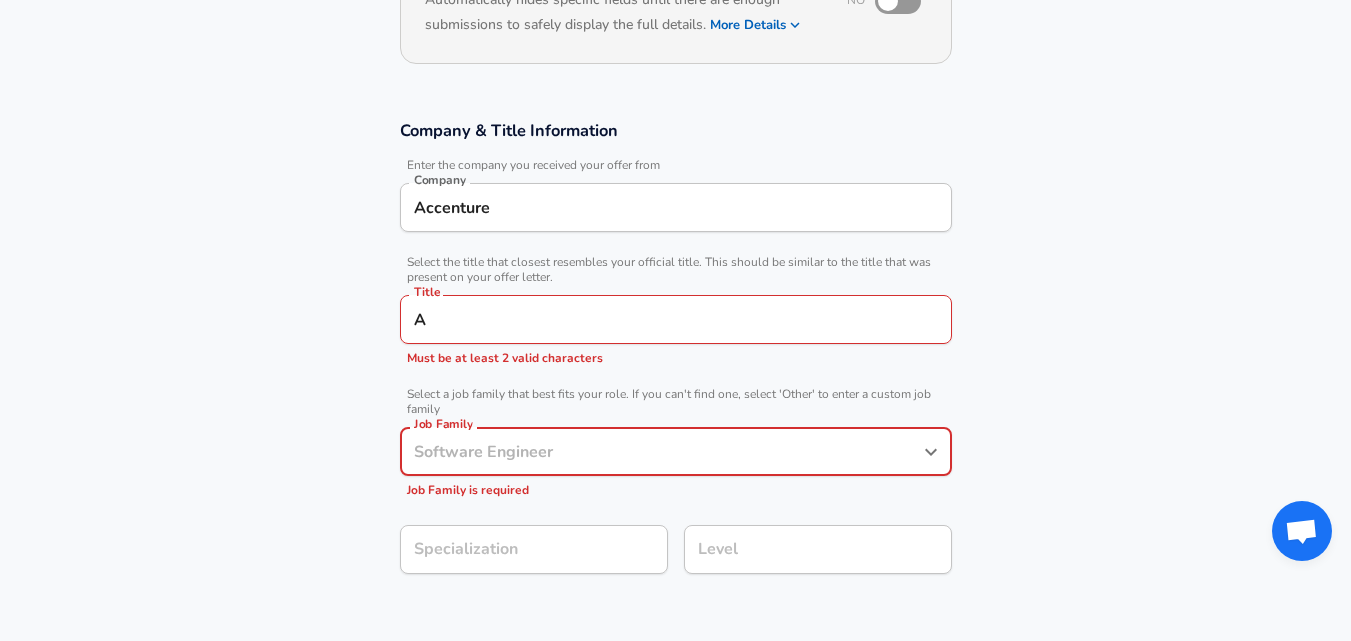 scroll, scrollTop: 300, scrollLeft: 0, axis: vertical 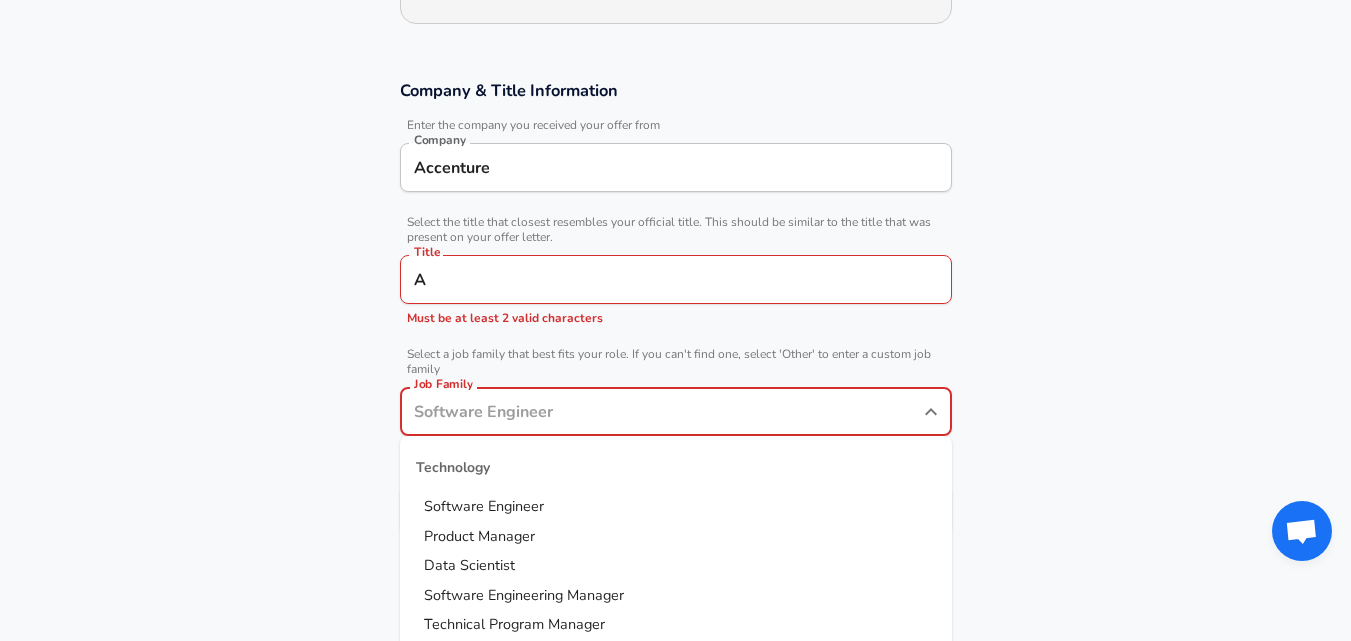 click on "Job Family" at bounding box center (661, 411) 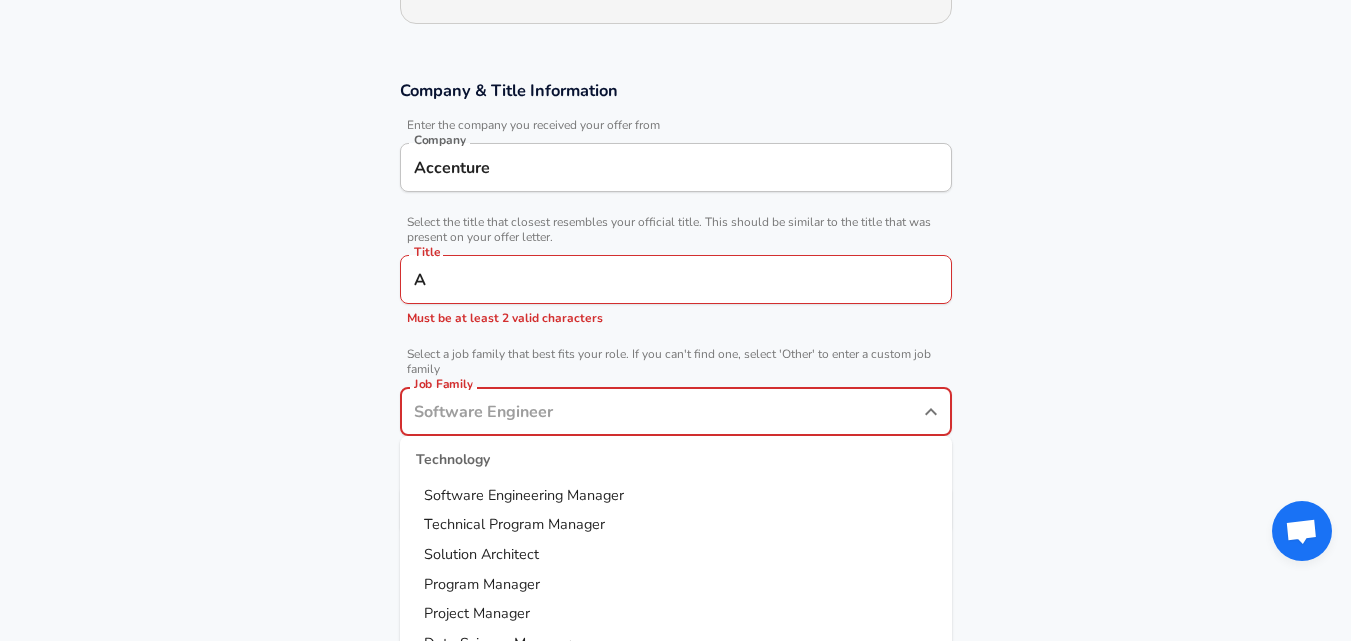scroll, scrollTop: 0, scrollLeft: 0, axis: both 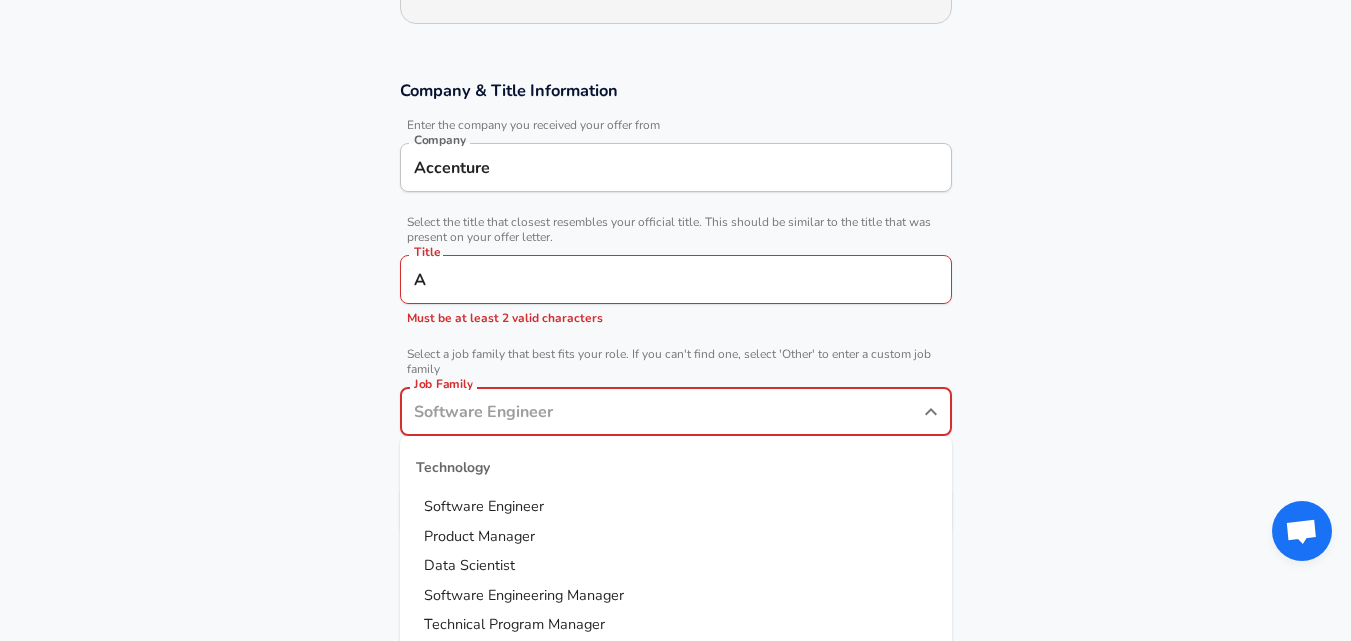 click on "Software Engineer" at bounding box center [484, 506] 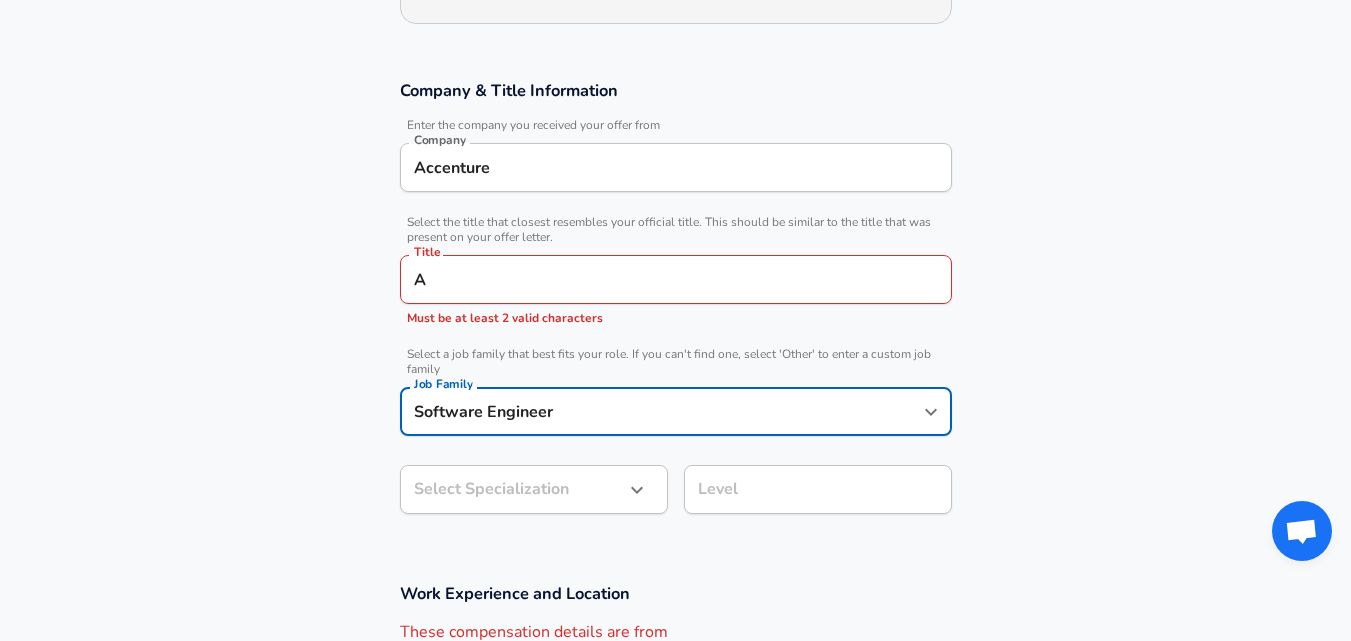 click on "A" at bounding box center [676, 279] 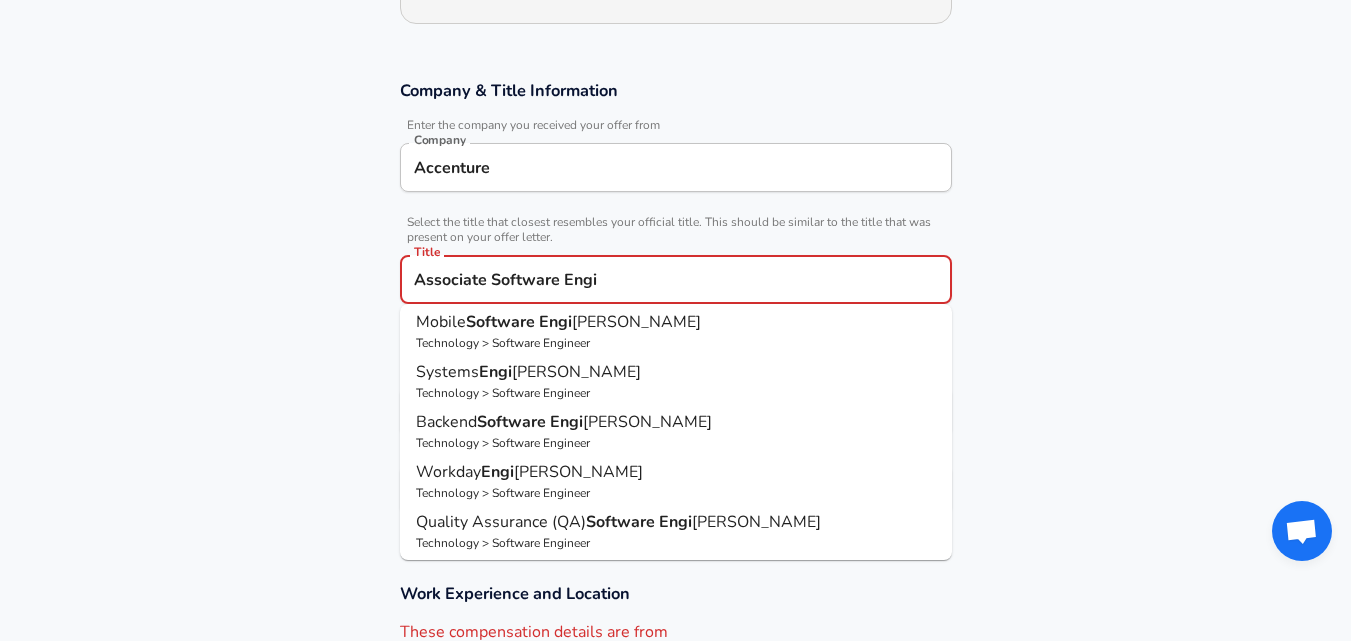 scroll, scrollTop: 260, scrollLeft: 0, axis: vertical 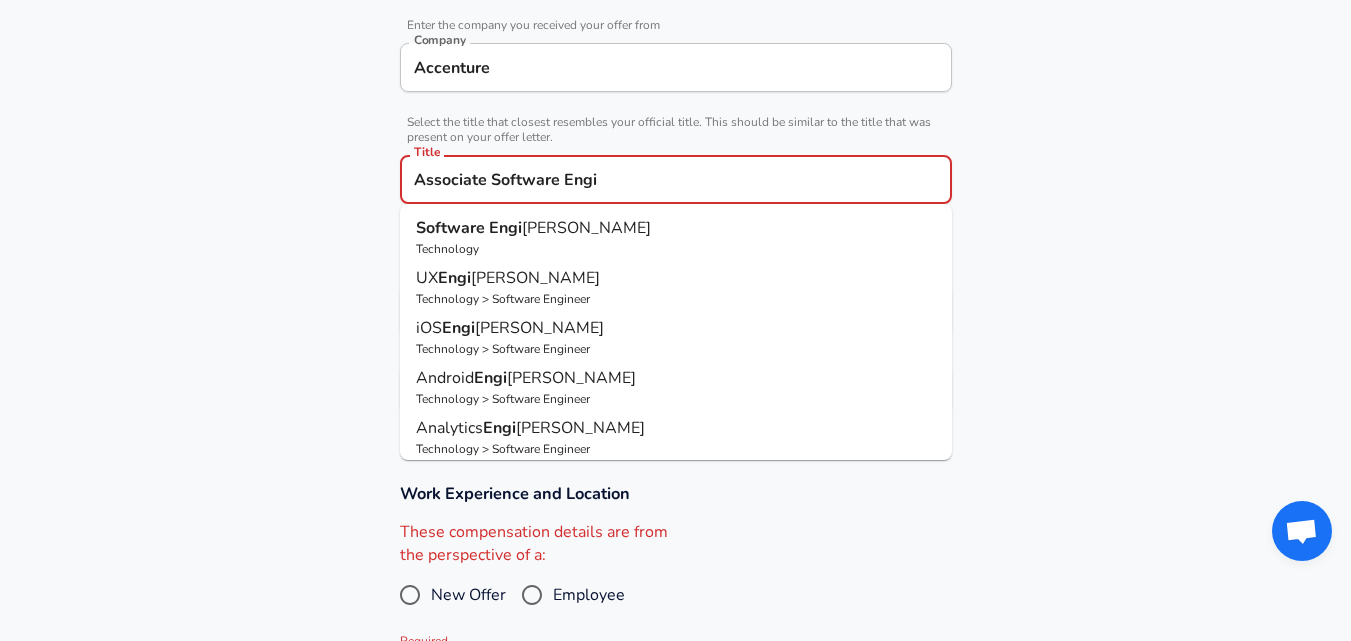click on "Software" at bounding box center [452, 228] 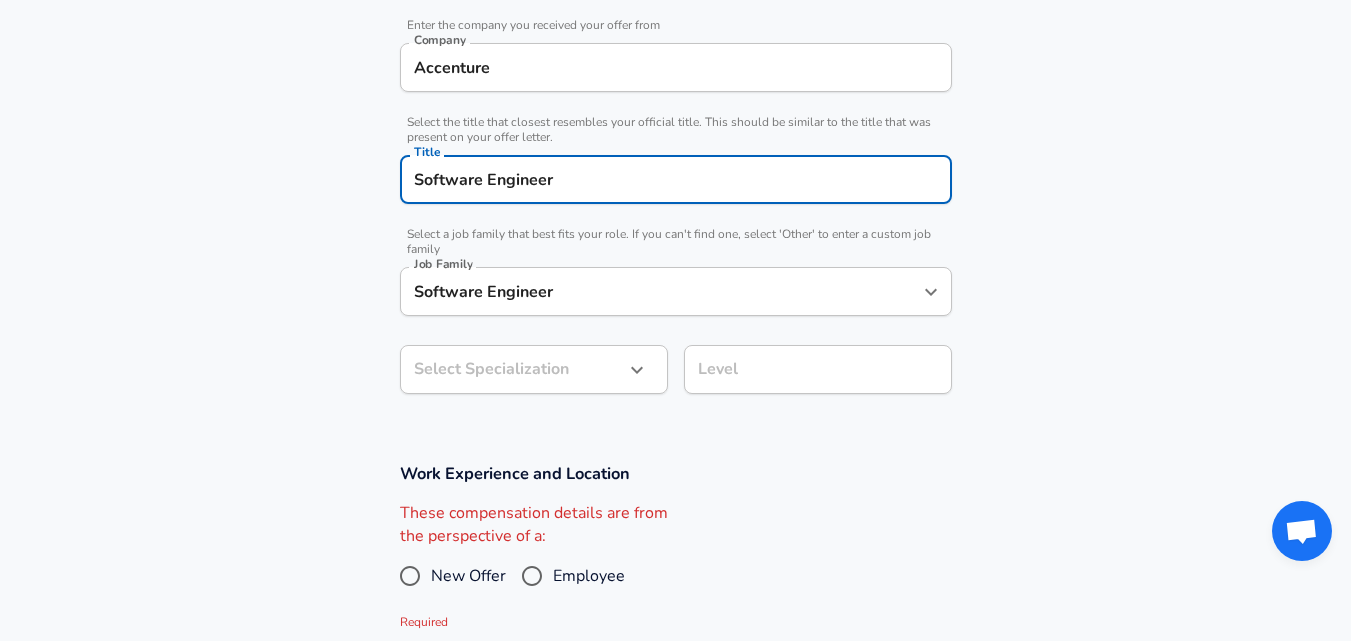 type on "Software Engineer" 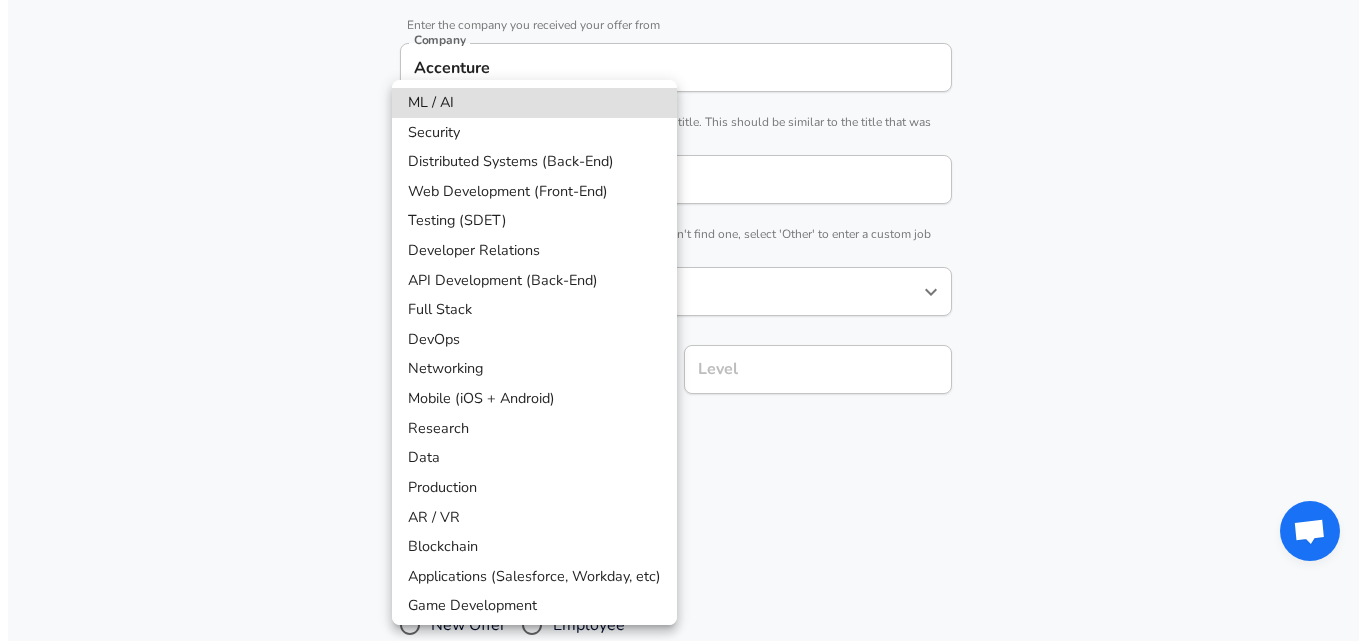 scroll, scrollTop: 460, scrollLeft: 0, axis: vertical 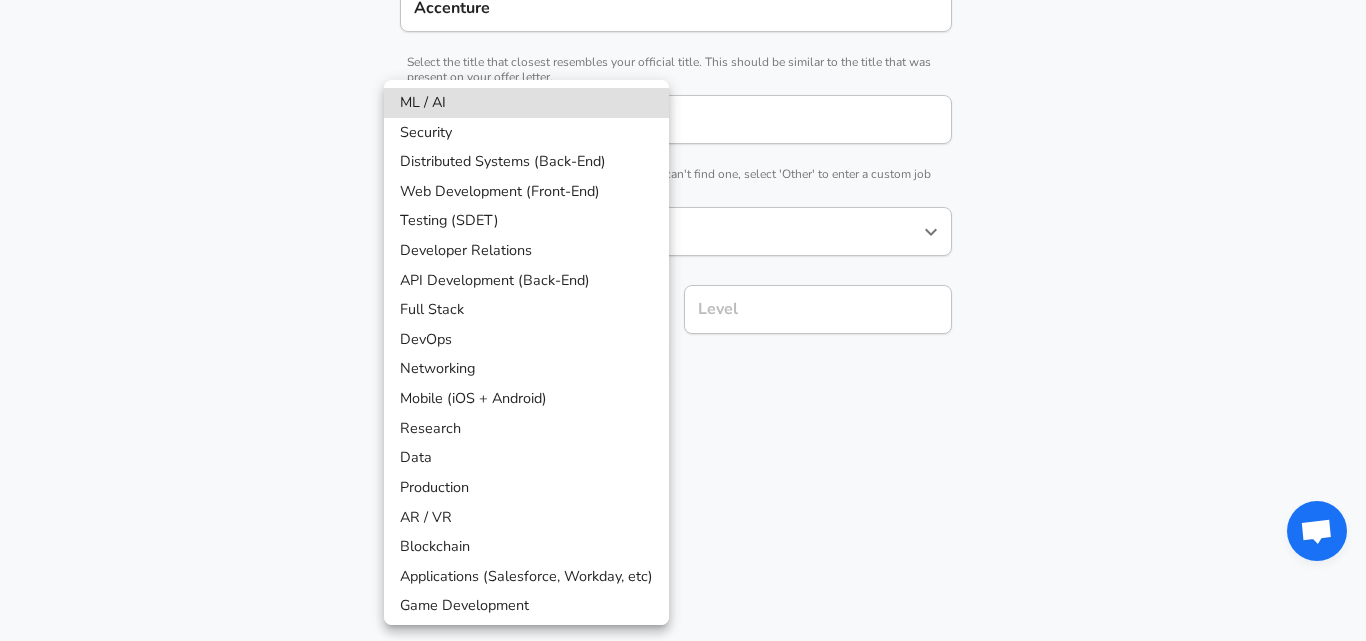 type 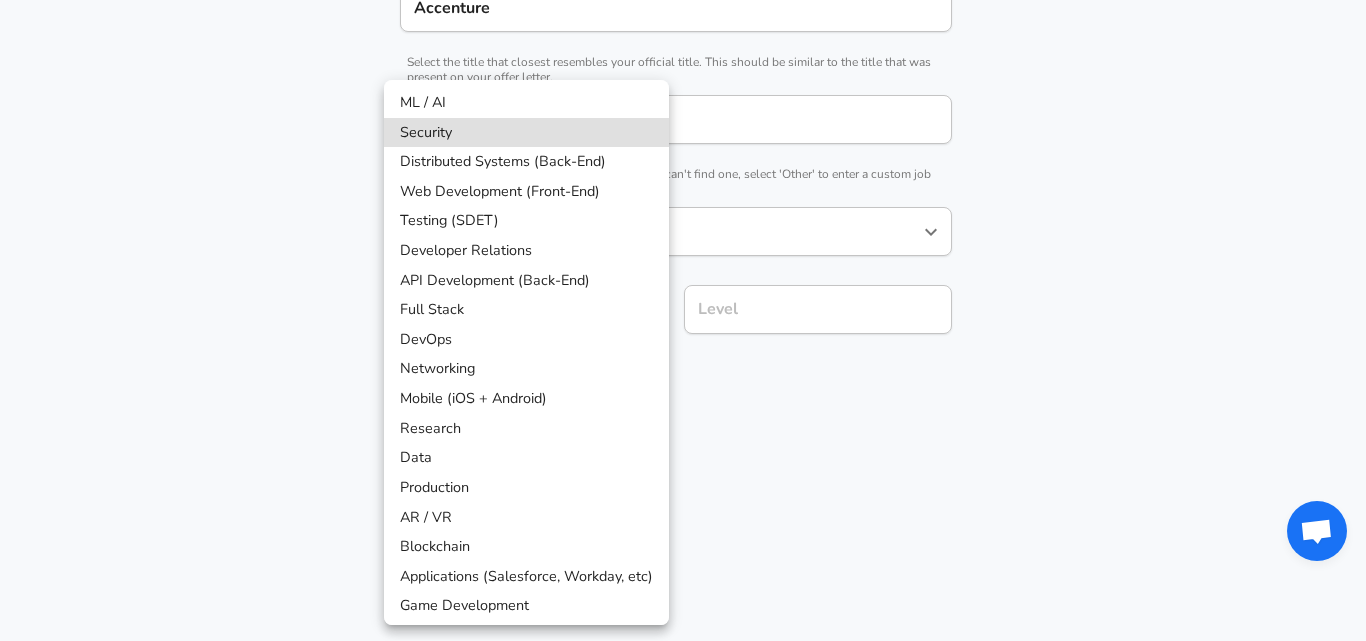 type 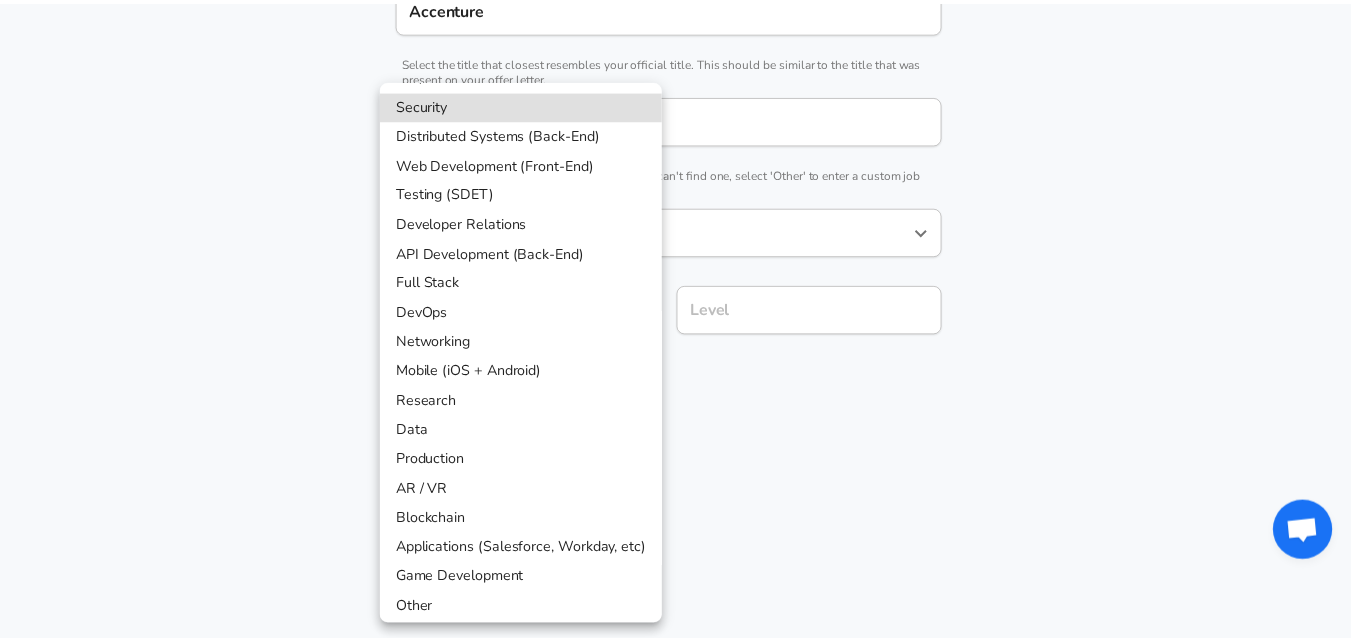 scroll, scrollTop: 34, scrollLeft: 0, axis: vertical 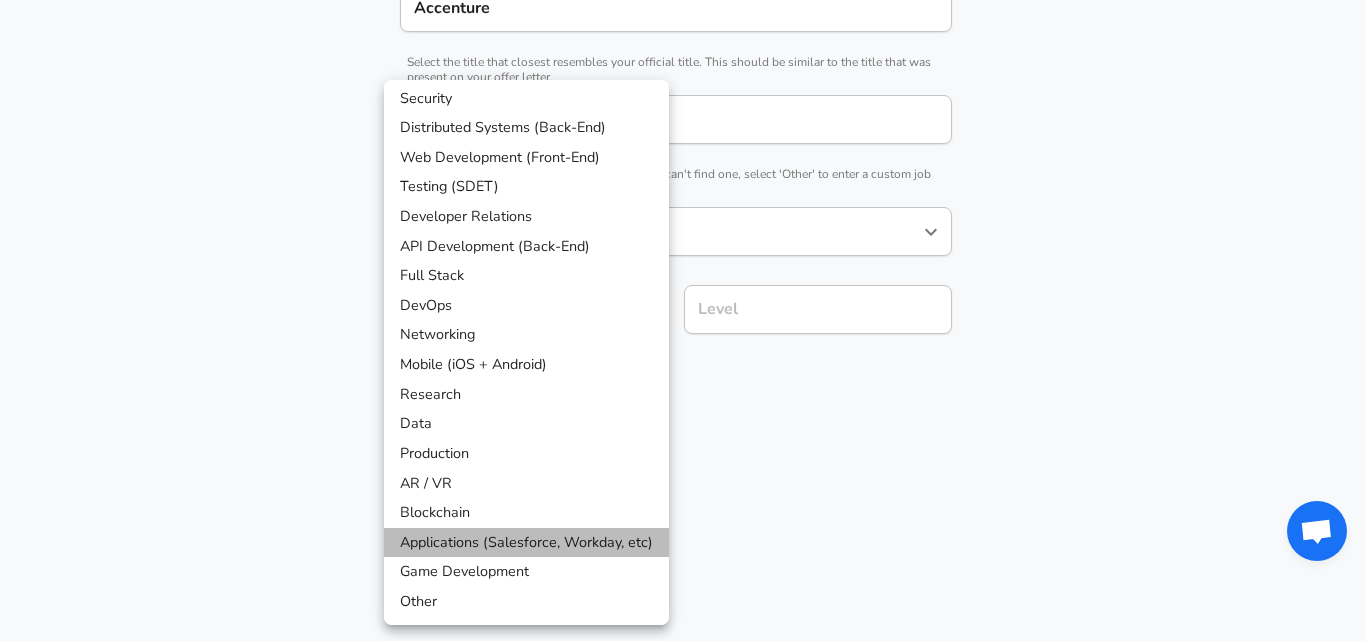 click on "Applications (Salesforce, Workday, etc)" at bounding box center (526, 543) 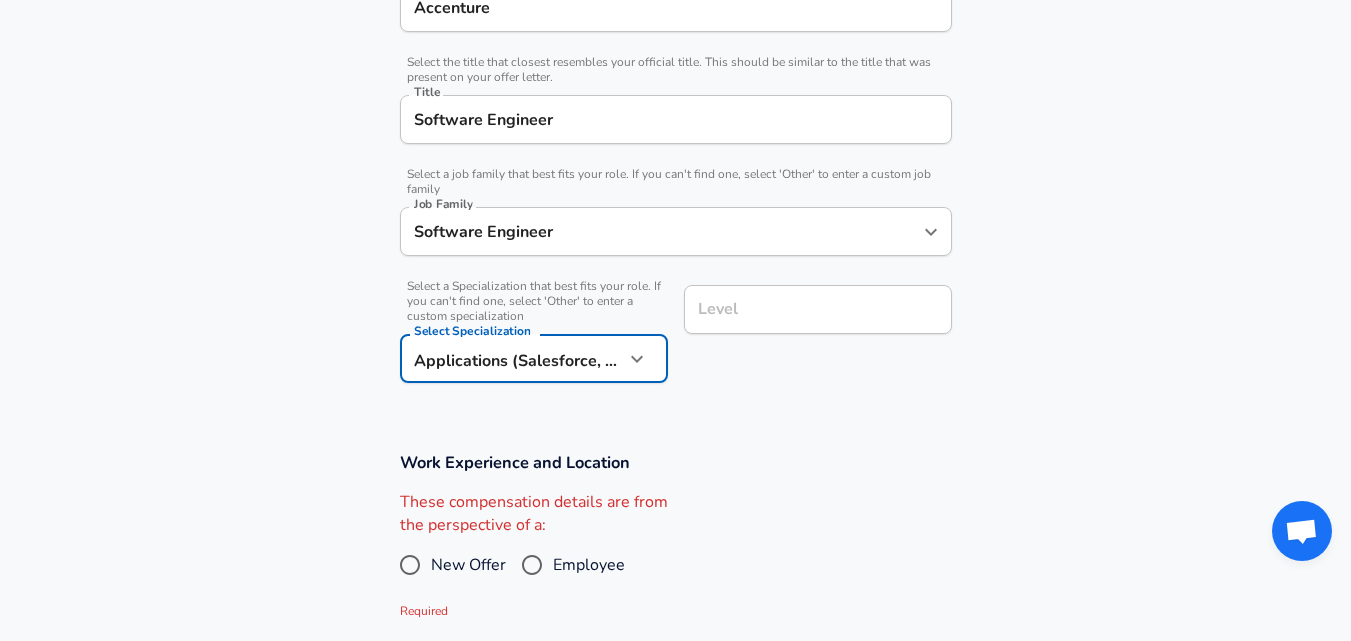 click on "Level" at bounding box center (818, 309) 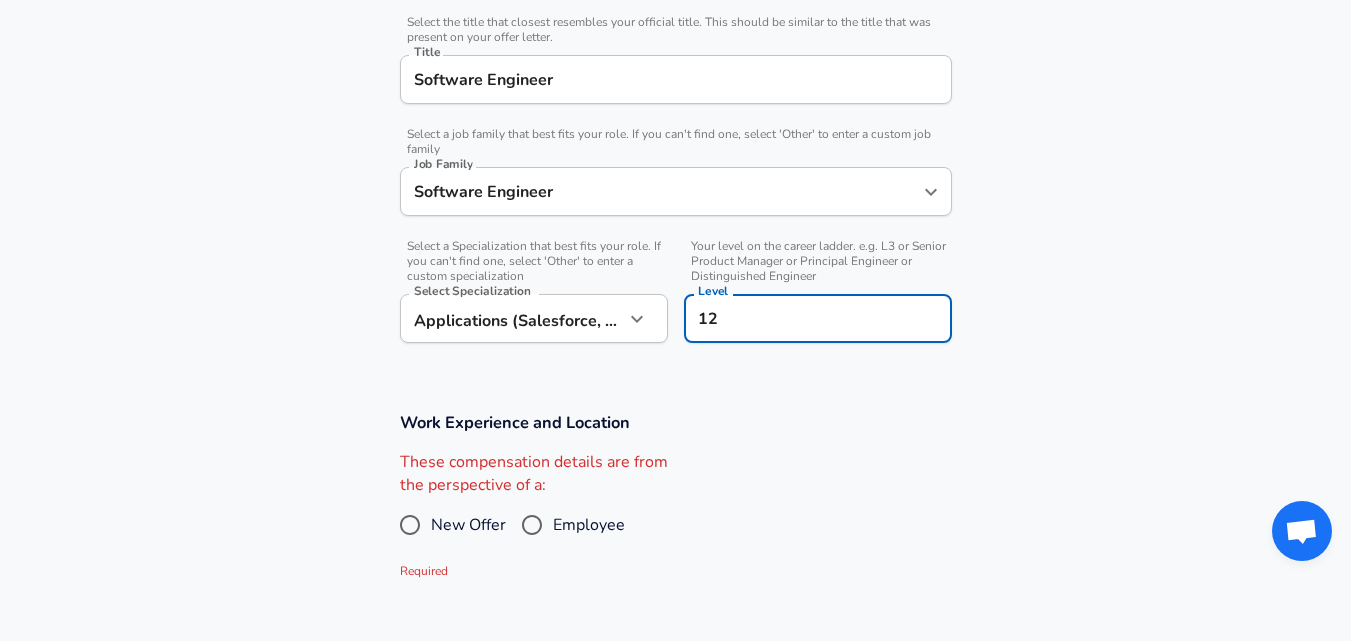 type on "12" 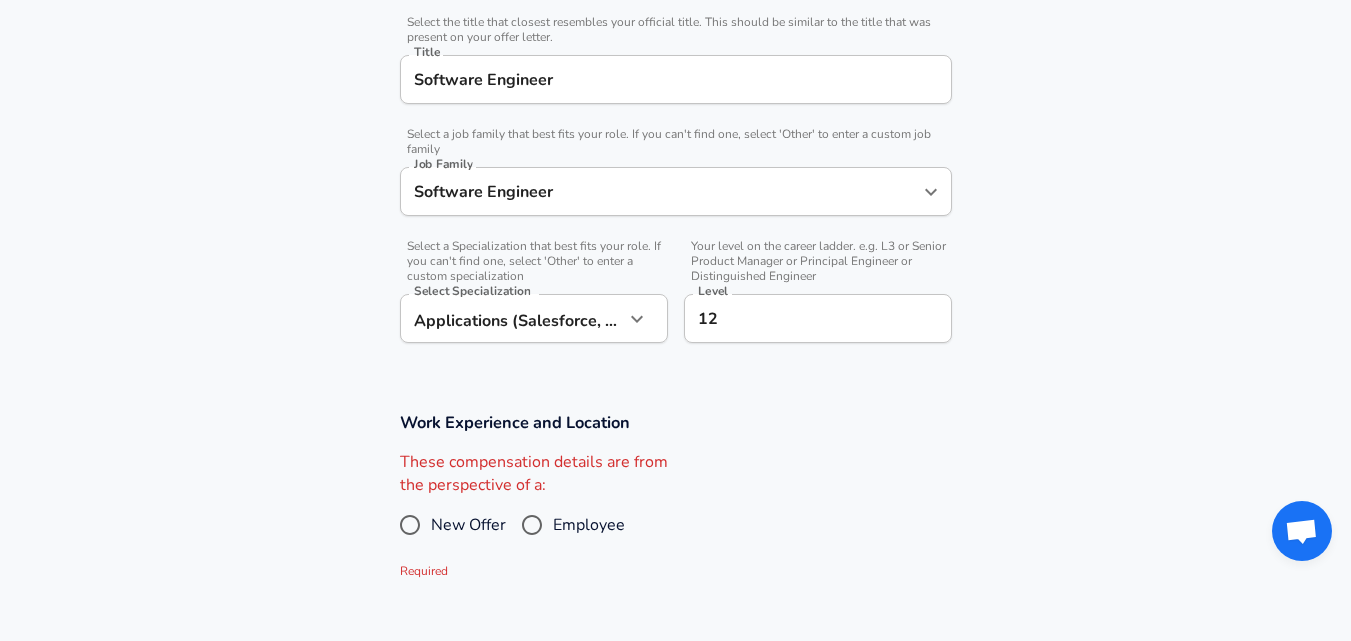 click on "Company & Title Information   Enter the company you received your offer from Company Accenture Company   Select the title that closest resembles your official title. This should be similar to the title that was present on your offer letter. Title Software Engineer Title   Select a job family that best fits your role. If you can't find one, select 'Other' to enter a custom job family Job Family Software Engineer Job Family   Select a Specialization that best fits your role. If you can't find one, select 'Other' to enter a custom specialization Select Specialization Applications (Salesforce, Workday, etc) Applications (Salesforce, Workday, etc) Select Specialization   Your level on the career ladder. e.g. L3 or Senior Product Manager or Principal Engineer or Distinguished Engineer Level 12 Level" at bounding box center (675, 122) 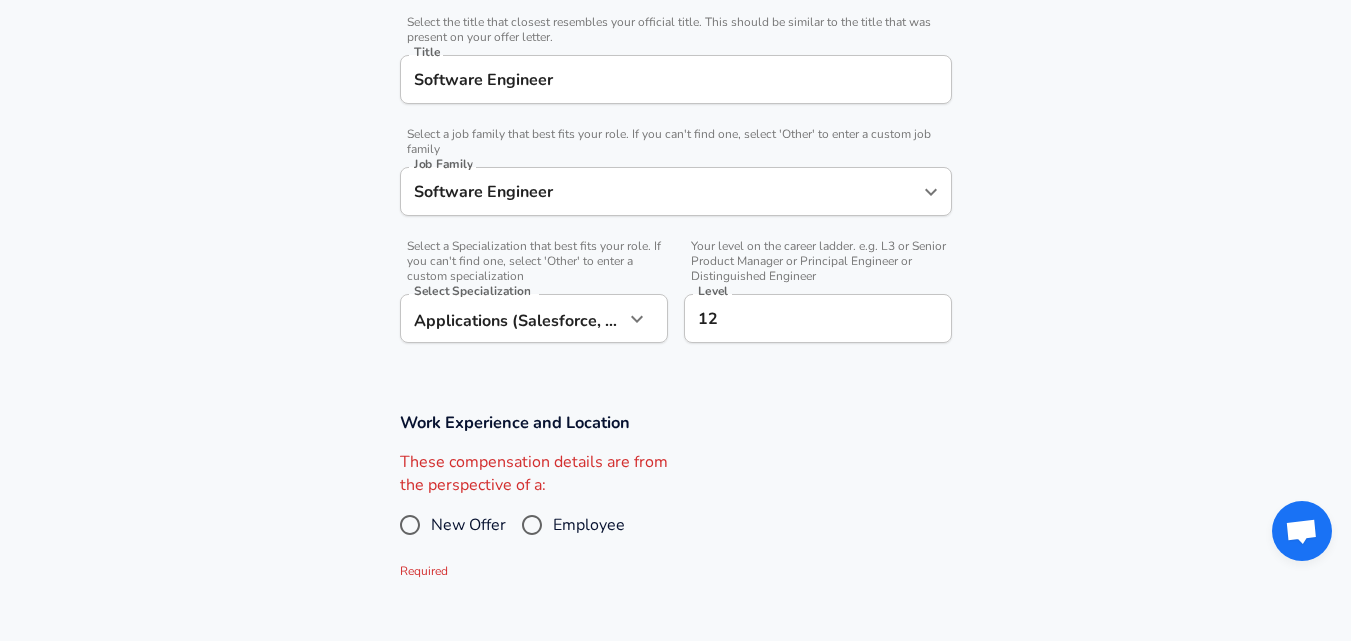 scroll, scrollTop: 600, scrollLeft: 0, axis: vertical 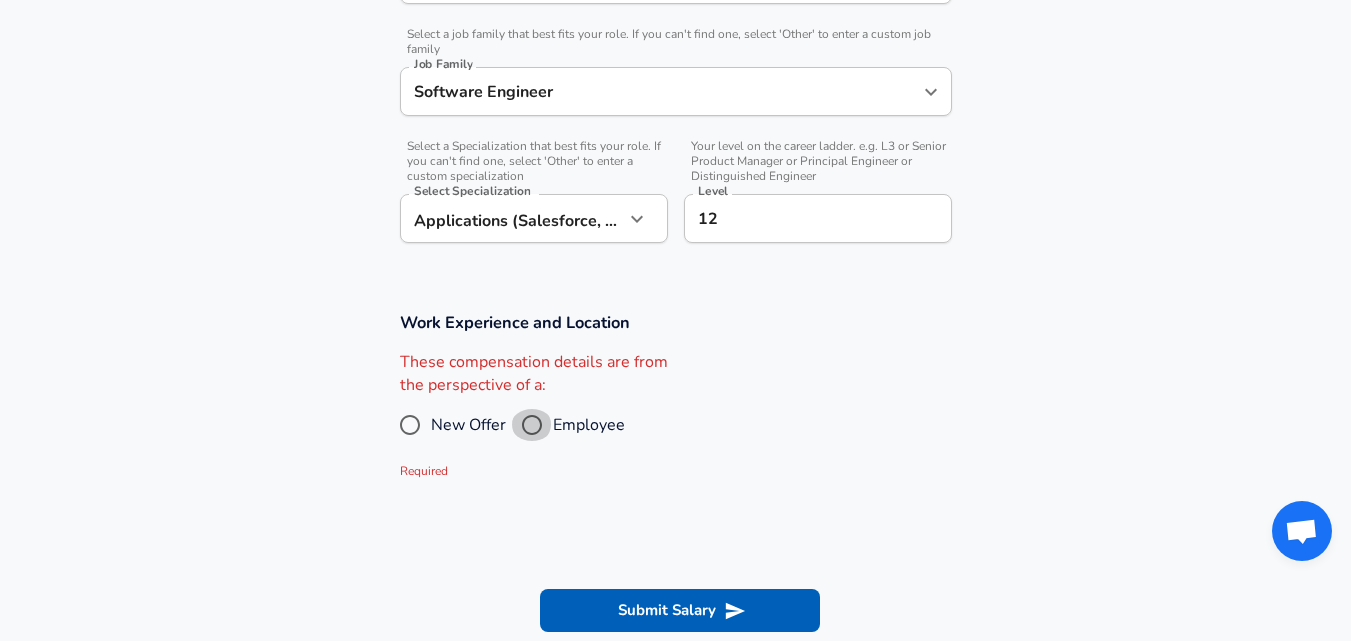 click on "Employee" at bounding box center [532, 425] 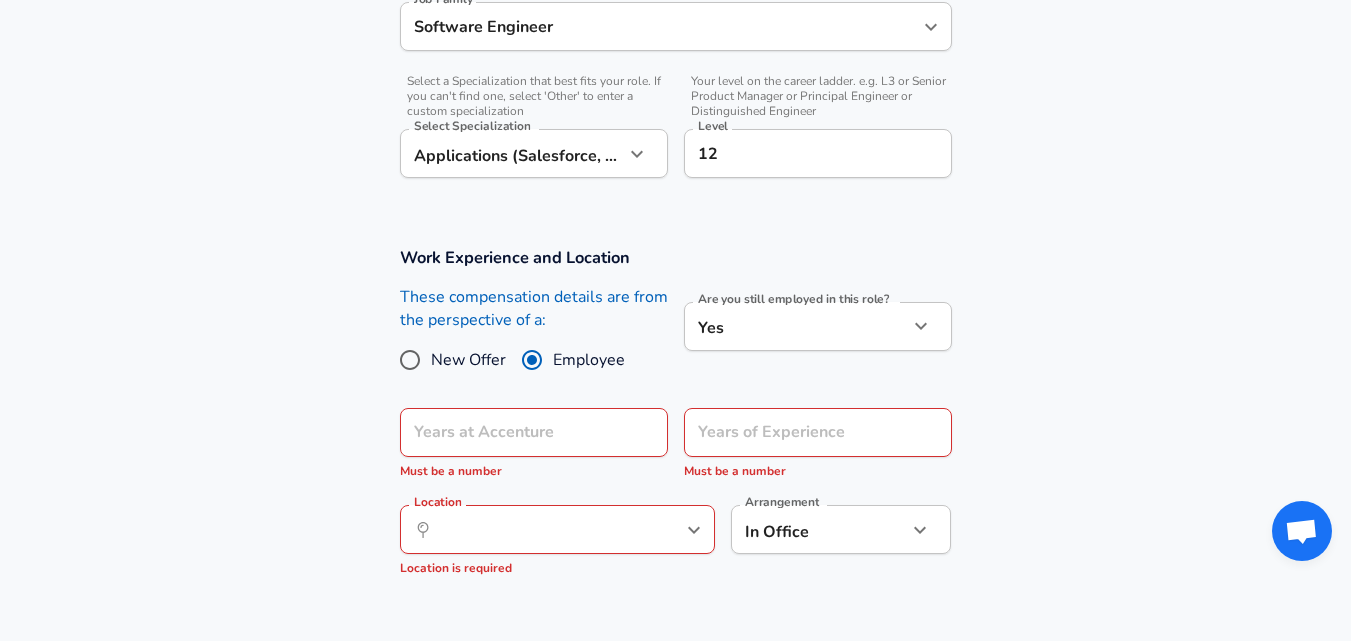 scroll, scrollTop: 700, scrollLeft: 0, axis: vertical 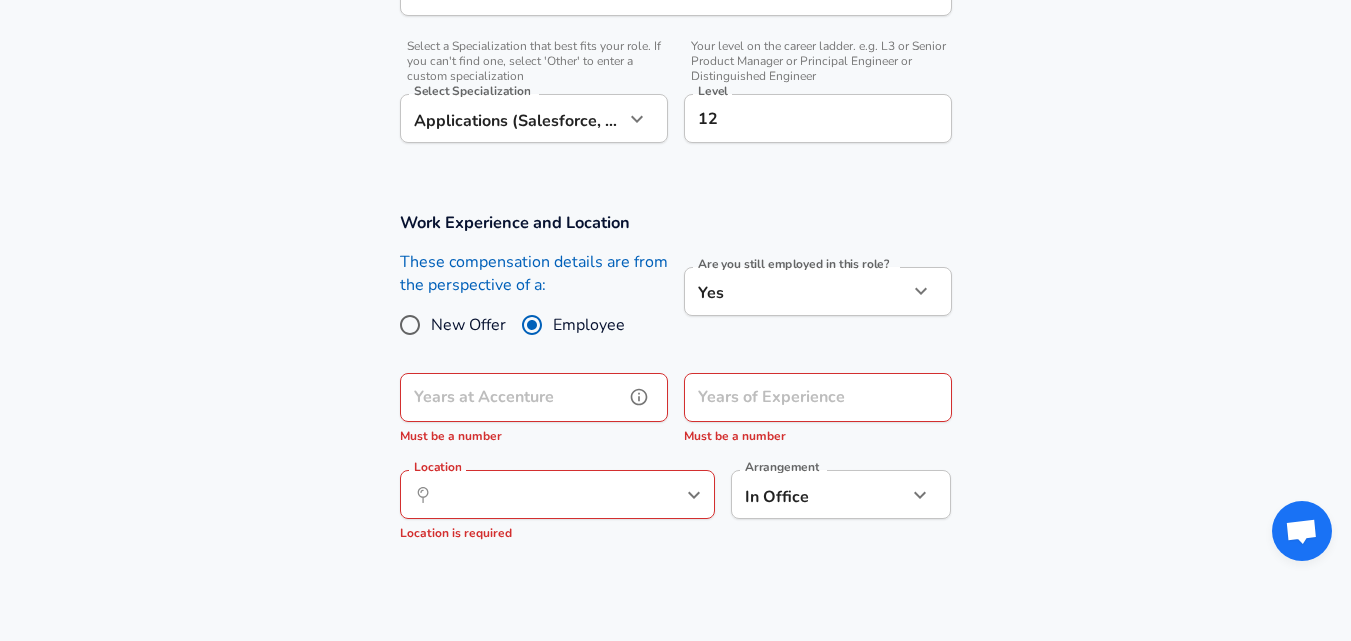 click on "Years at Accenture" at bounding box center [512, 397] 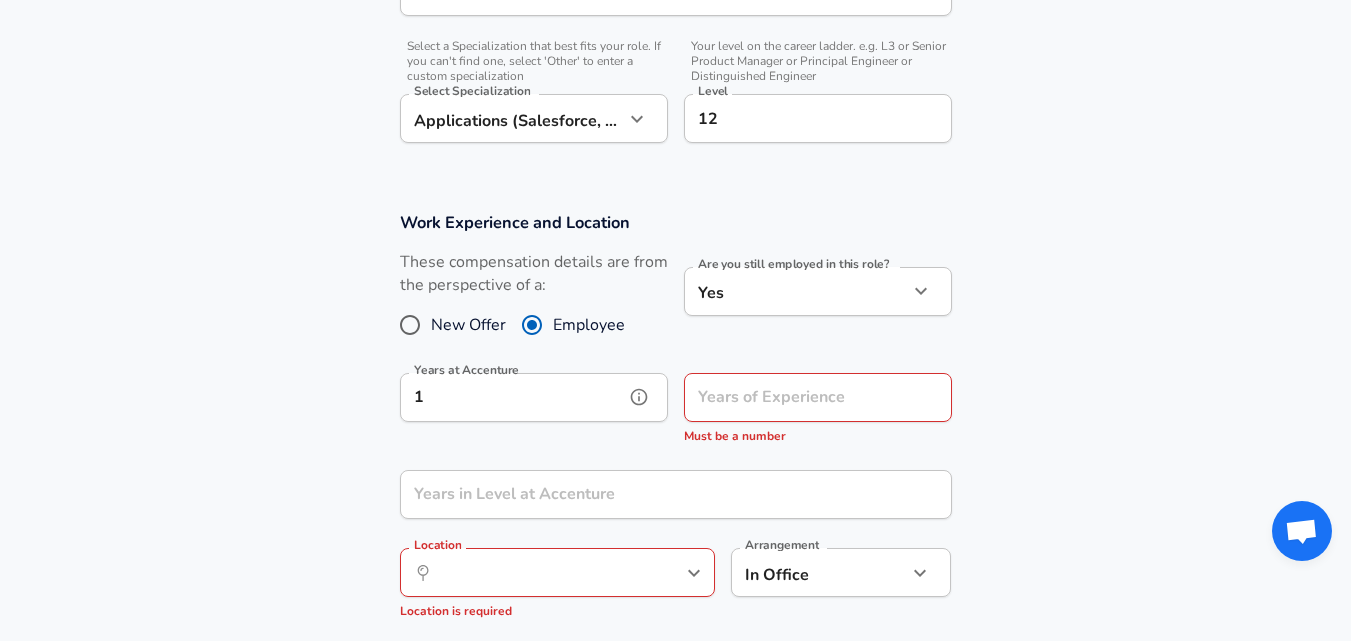 click on "1" at bounding box center (512, 397) 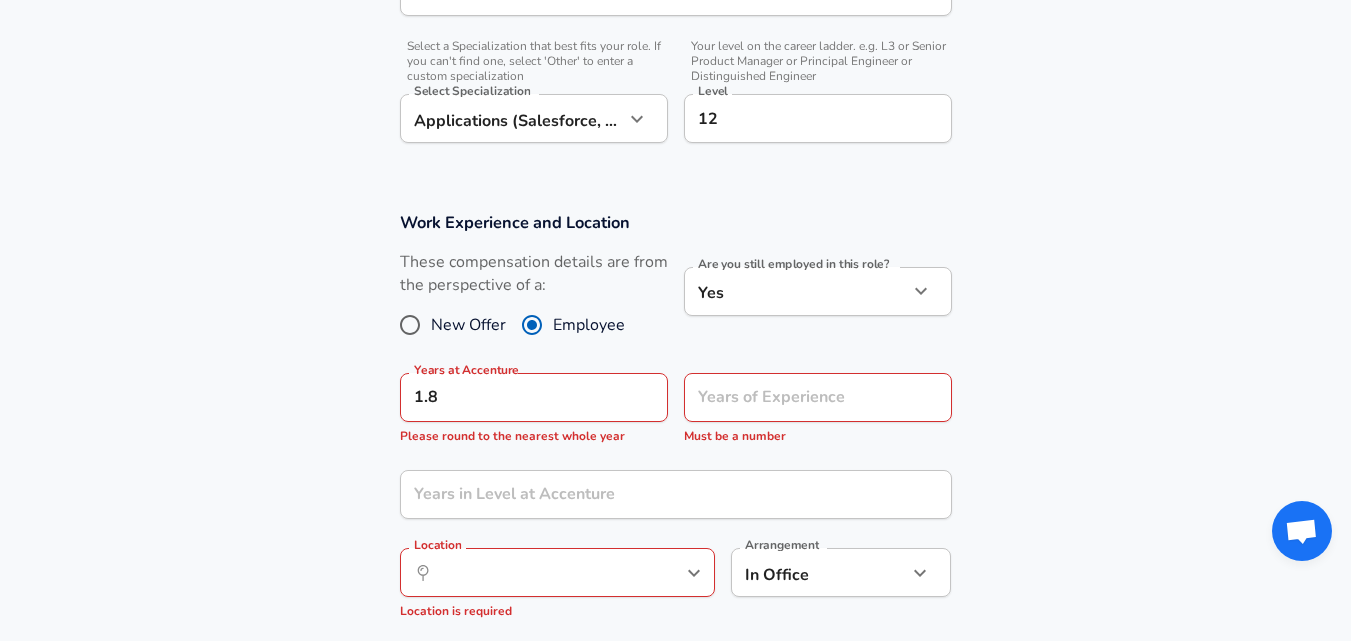 click on "Work Experience and Location These compensation details are from the perspective of a: New Offer Employee Are you still employed in this role? Yes yes Are you still employed in this role? Years at Accenture 1.8 Years at Accenture Please round to the nearest whole year Years of Experience Years of Experience Must be a number Years in Level at Accenture Years in Level at Accenture Location ​ Location Location is required Arrangement In Office office Arrangement" at bounding box center [675, 425] 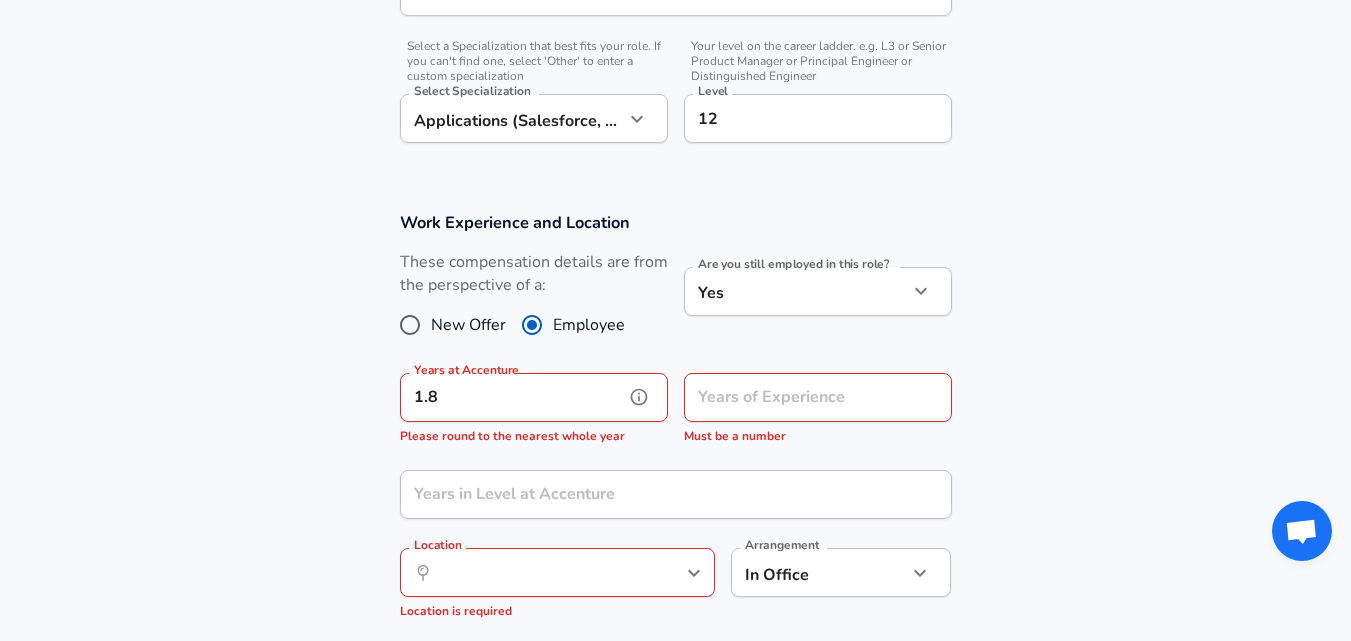 click on "1.8" at bounding box center (512, 397) 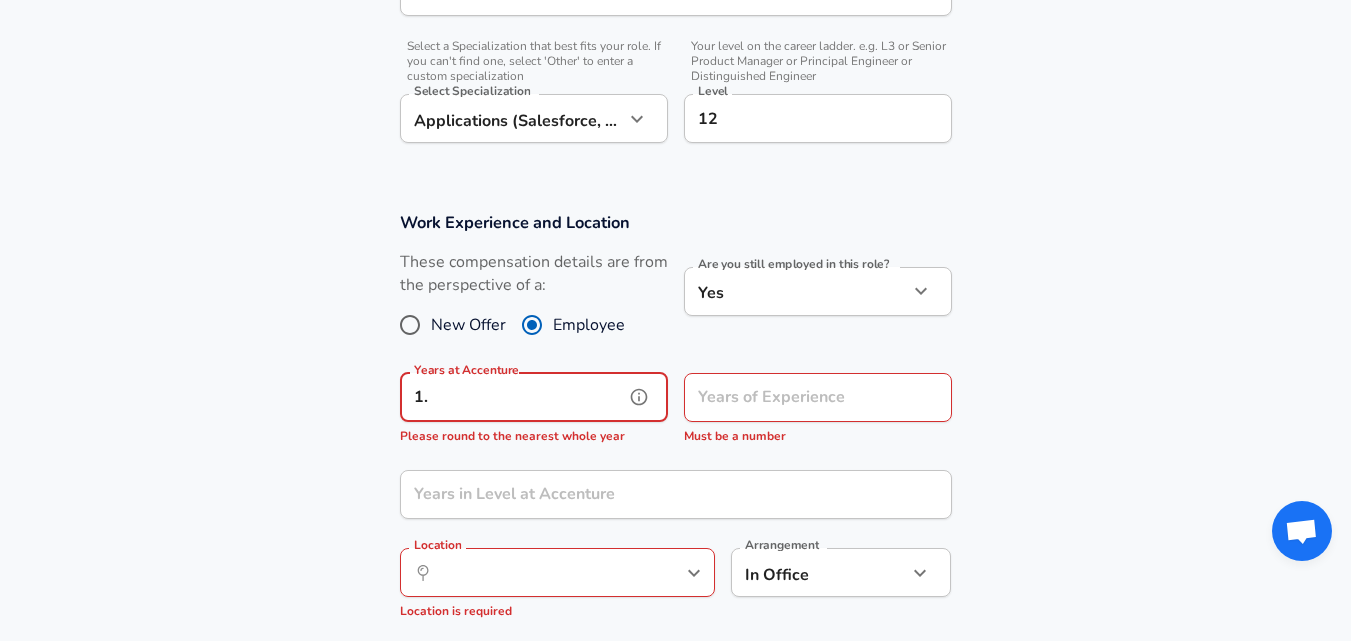 type on "1" 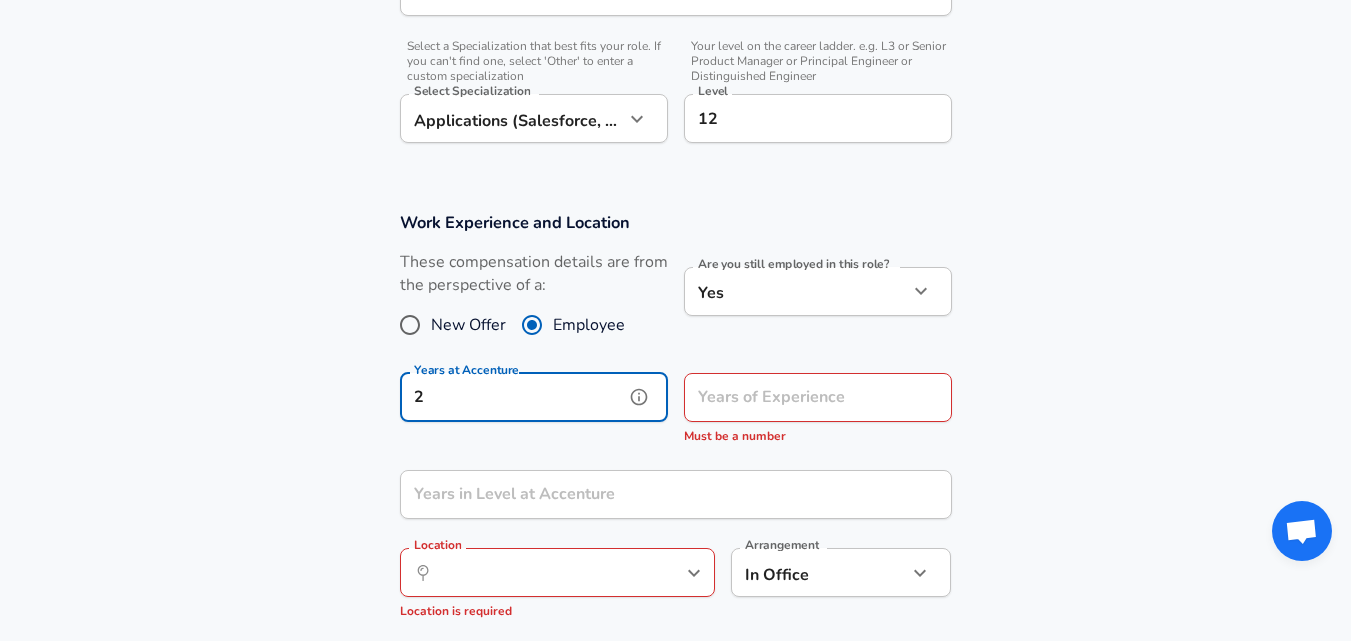 type on "2" 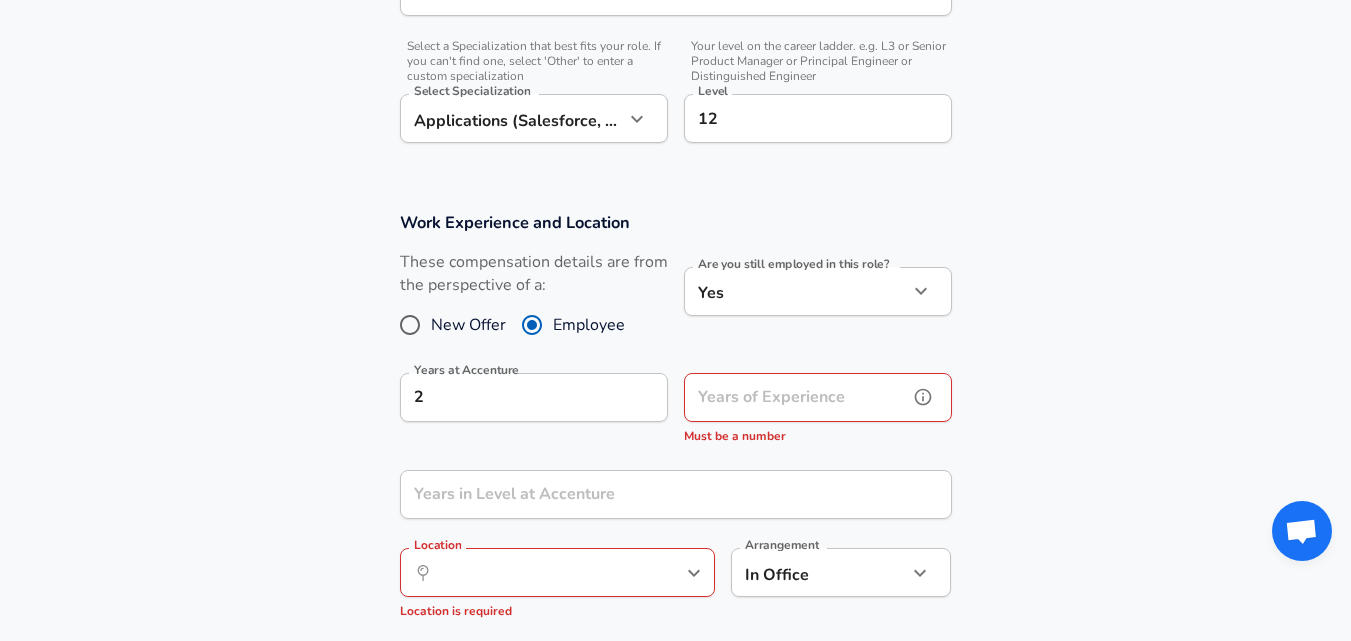 click on "Years of Experience" at bounding box center (796, 397) 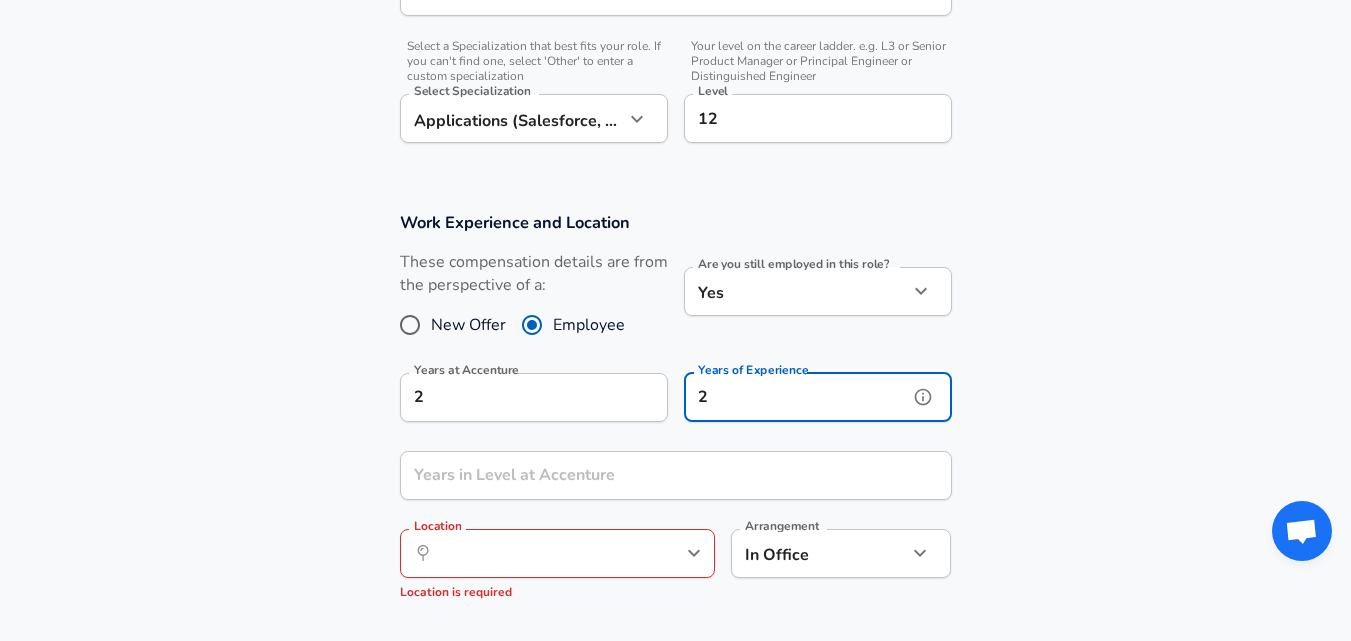 type on "2" 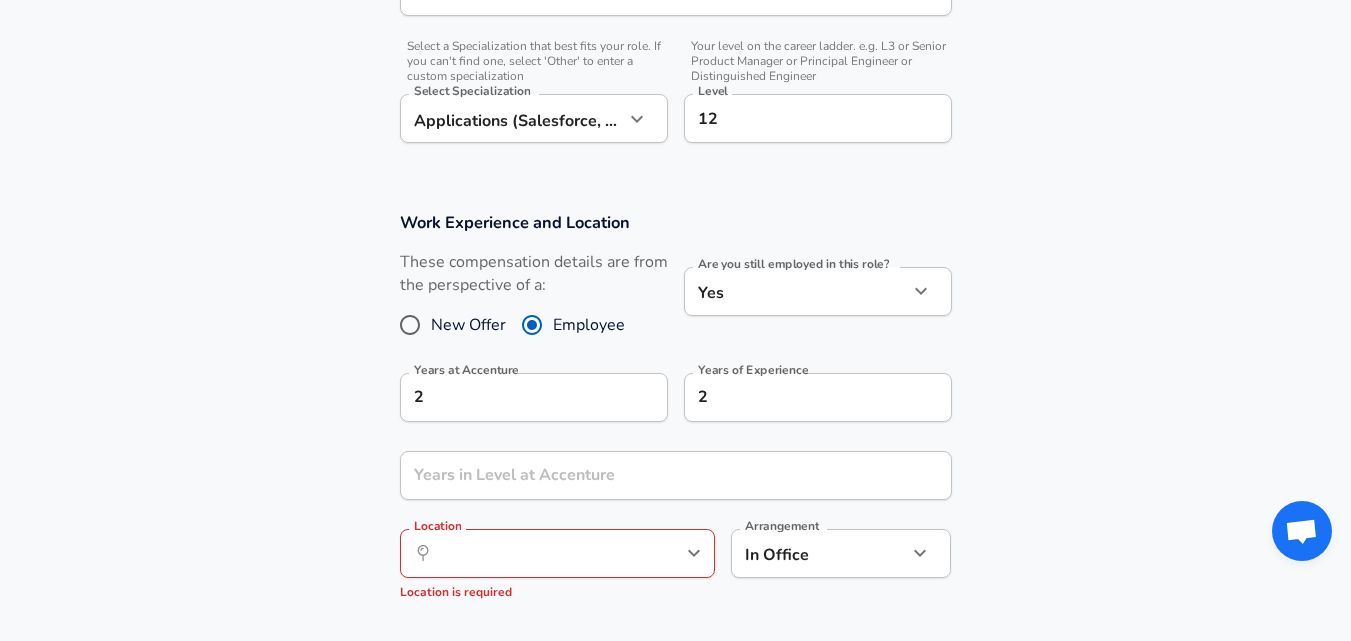 click on "Work Experience and Location These compensation details are from the perspective of a: New Offer Employee Are you still employed in this role? Yes yes Are you still employed in this role? Years at Accenture 2 Years at Accenture Years of Experience 2 Years of Experience Years in Level at Accenture Years in Level at Accenture Location ​ Location Location is required Arrangement In Office office Arrangement" at bounding box center (675, 415) 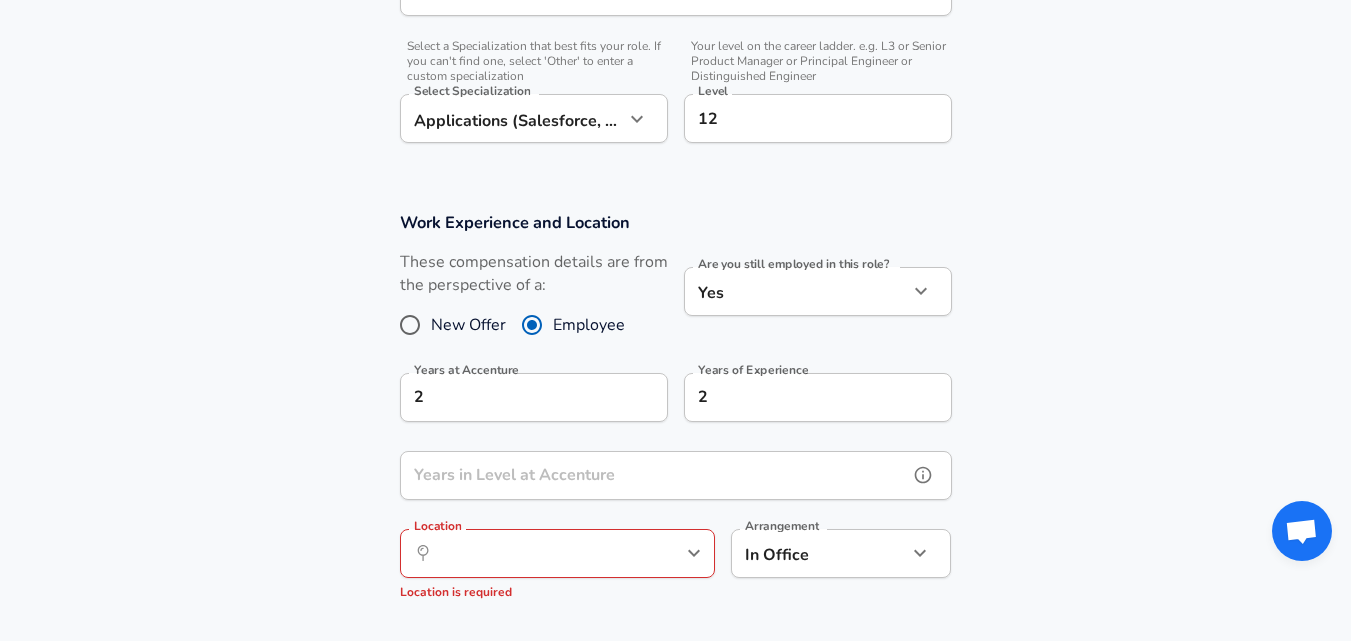 click on "Years in Level at Accenture Years in Level at Accenture" at bounding box center (676, 478) 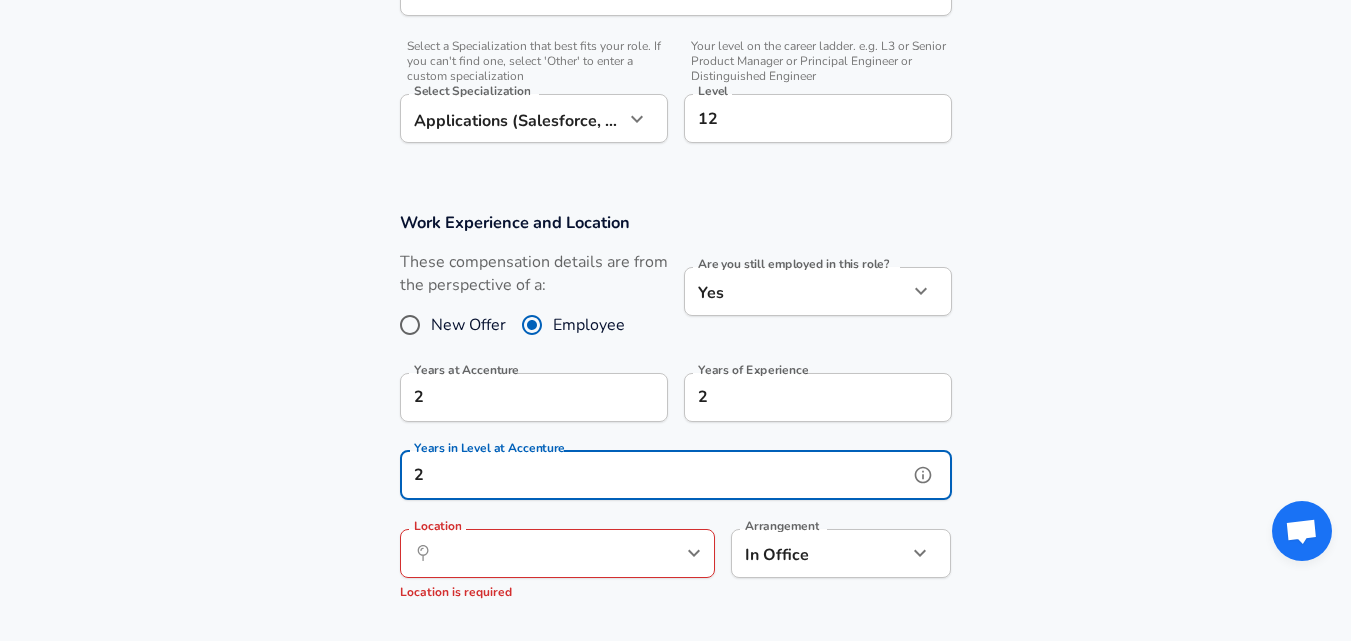 type on "2" 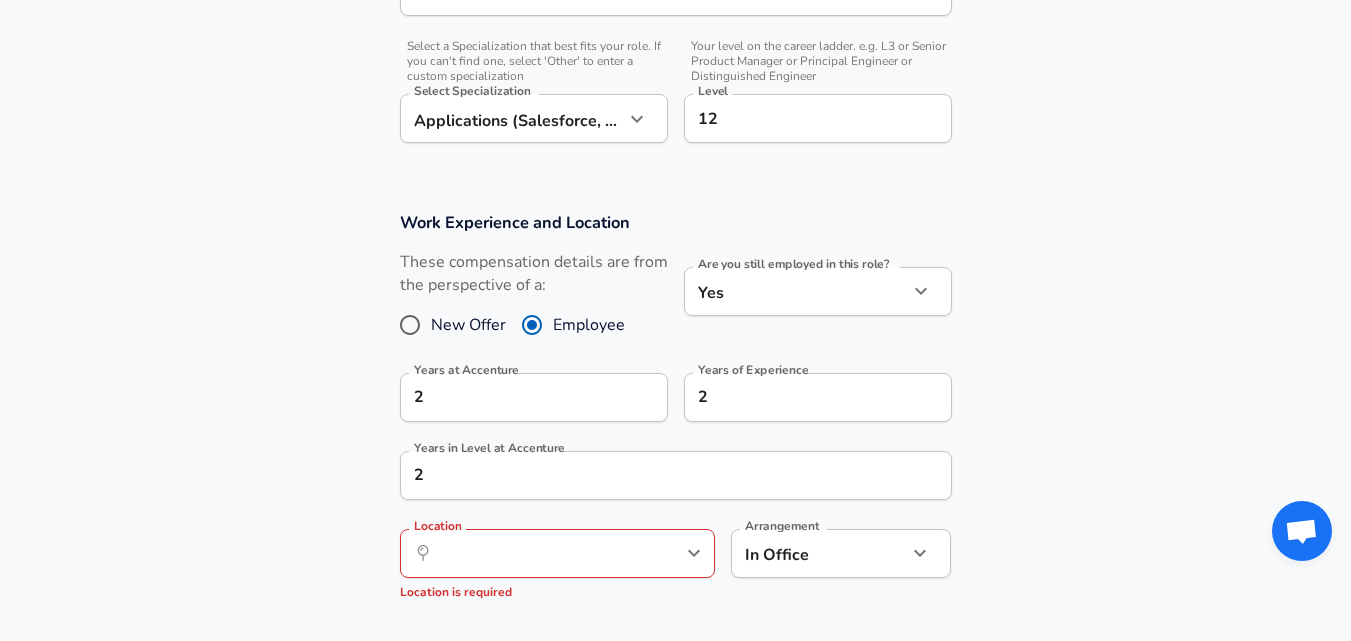 click on "Work Experience and Location These compensation details are from the perspective of a: New Offer Employee Are you still employed in this role? Yes yes Are you still employed in this role? Years at Accenture 2 Years at Accenture Years of Experience 2 Years of Experience Years in Level at Accenture 2 Years in Level at Accenture Location ​ Location Location is required Arrangement In Office office Arrangement" at bounding box center (675, 415) 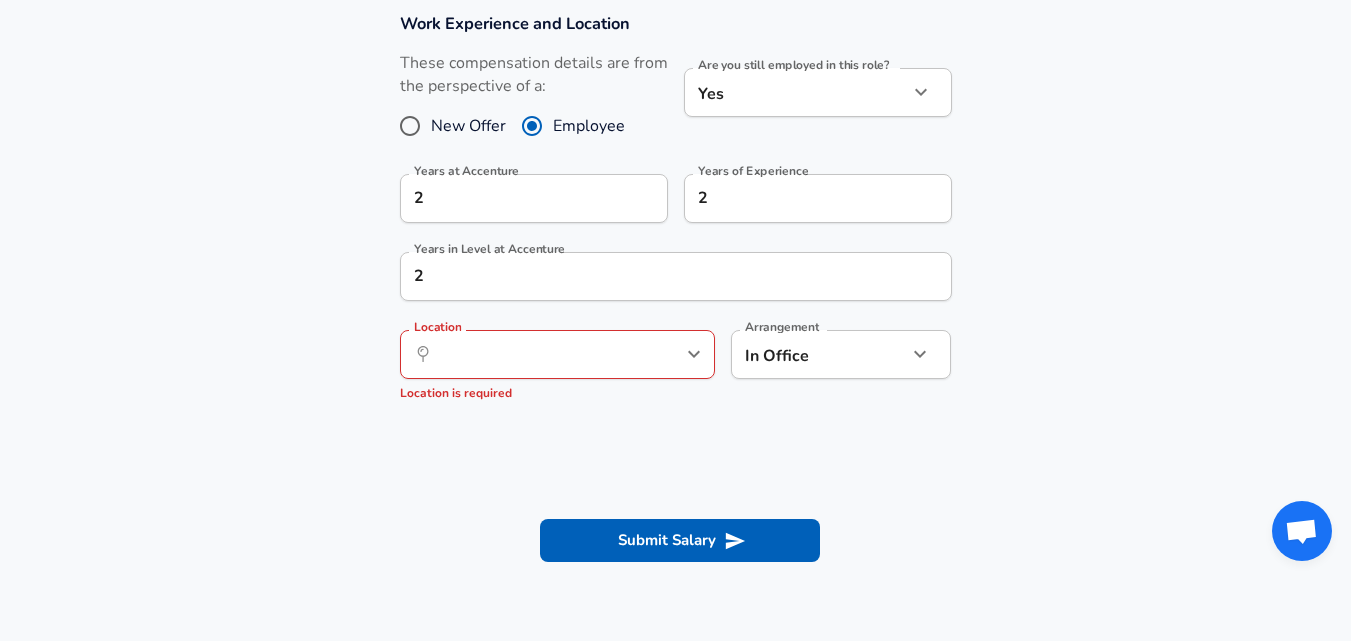 scroll, scrollTop: 900, scrollLeft: 0, axis: vertical 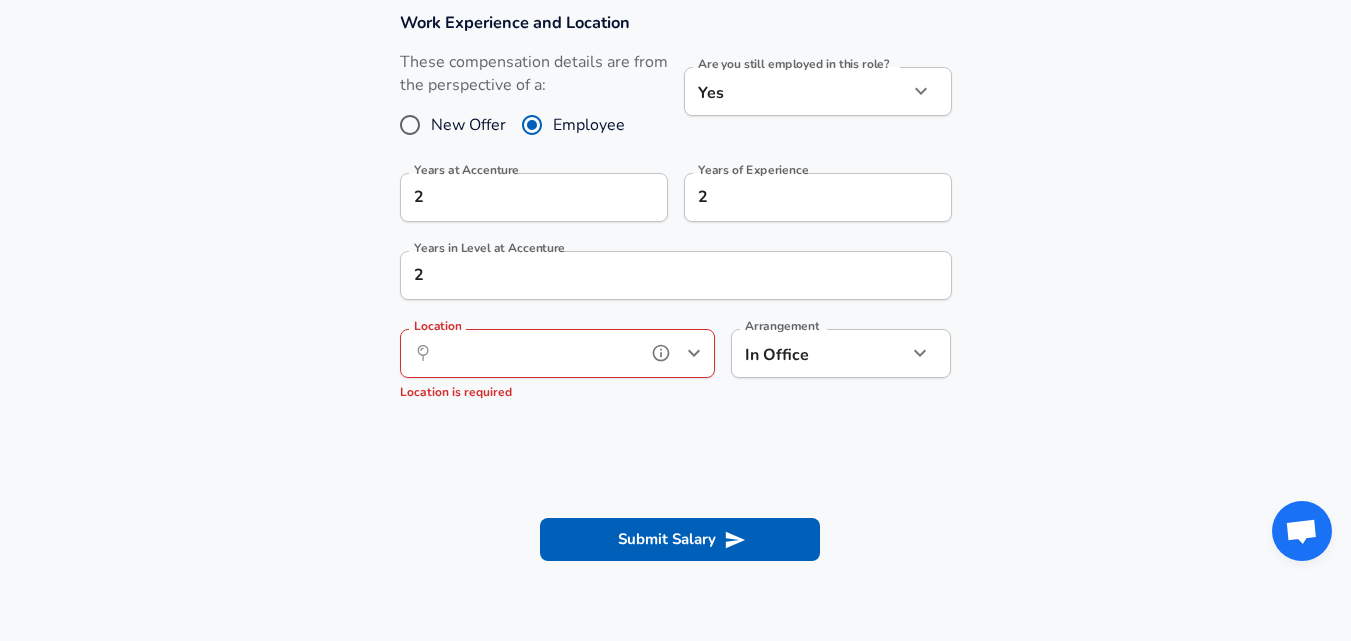click on "Location" at bounding box center (535, 353) 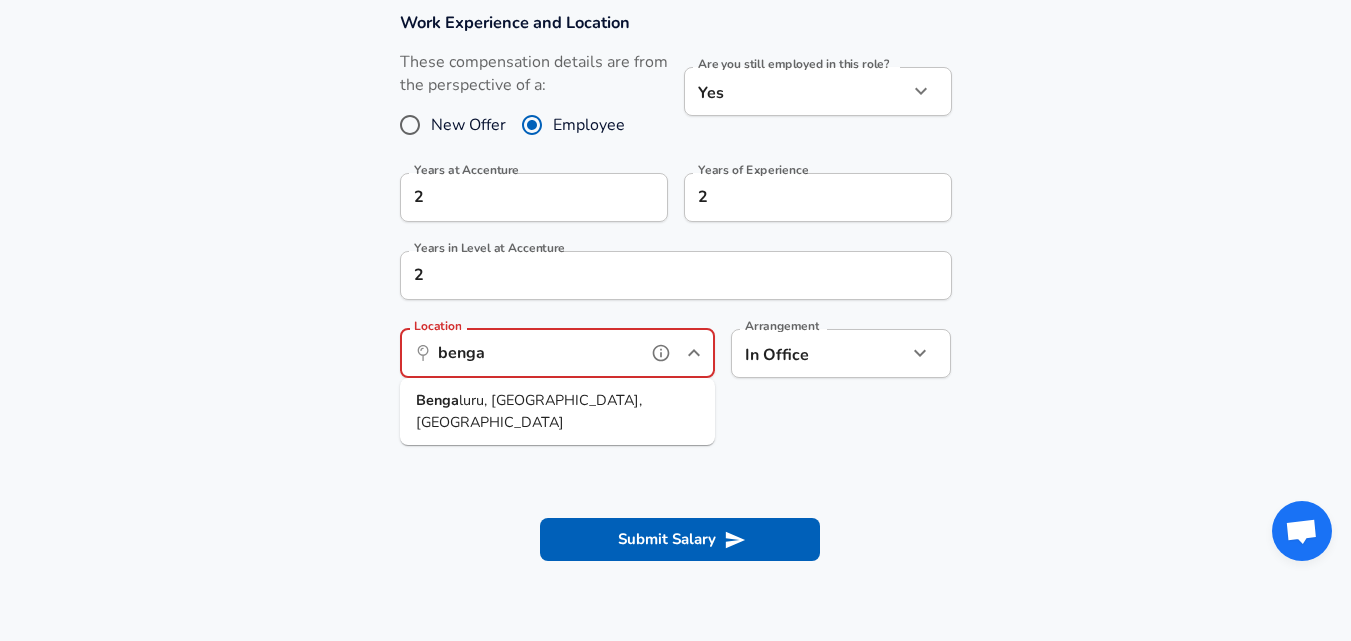 click on "luru, [GEOGRAPHIC_DATA], [GEOGRAPHIC_DATA]" at bounding box center [529, 411] 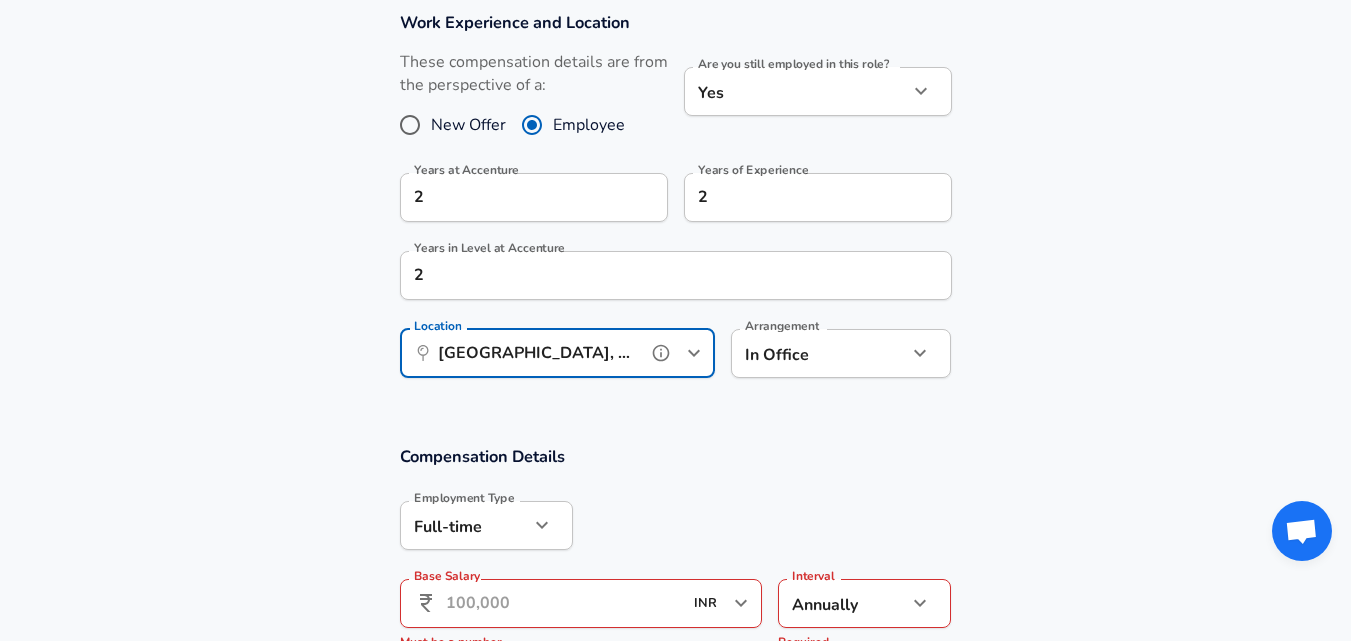 type on "[GEOGRAPHIC_DATA], [GEOGRAPHIC_DATA], [GEOGRAPHIC_DATA]" 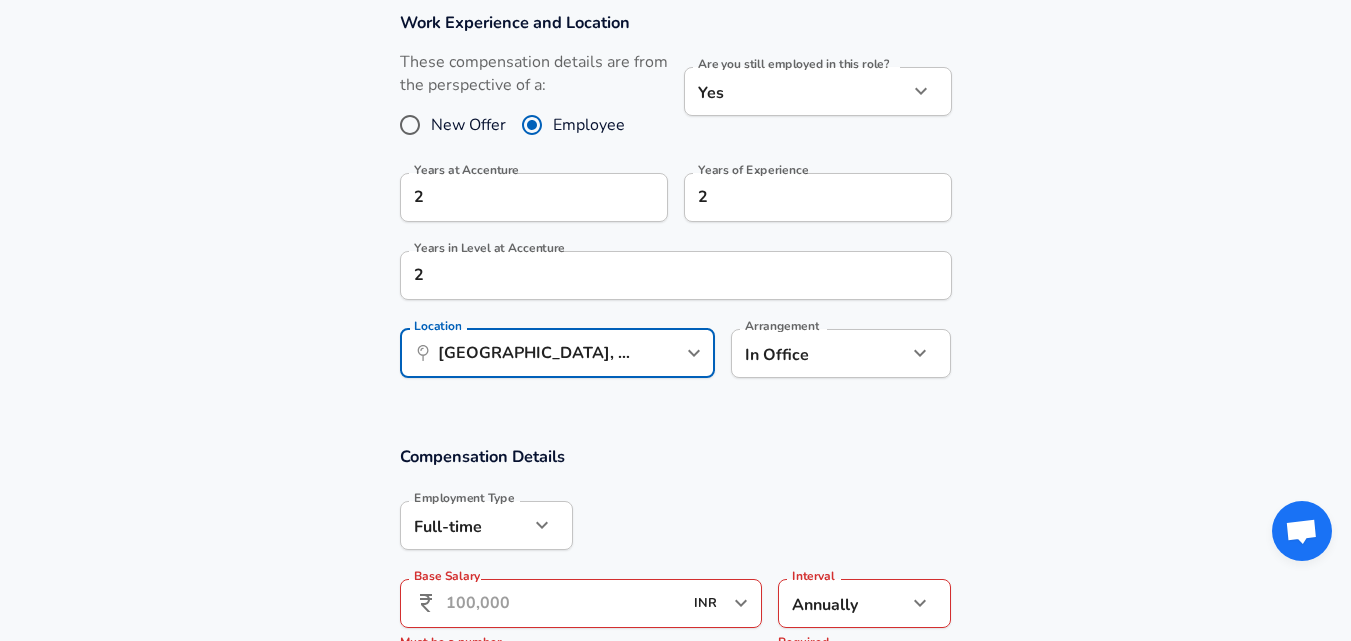 click on "Restart Add Your Salary Upload your offer letter   to verify your submission Enhance Privacy and Anonymity No Automatically hides specific fields until there are enough submissions to safely display the full details.   More Details Based on your submission and the data points that we have already collected, we will automatically hide and anonymize specific fields if there aren't enough data points to remain sufficiently anonymous. Company & Title Information   Enter the company you received your offer from Company Accenture Company   Select the title that closest resembles your official title. This should be similar to the title that was present on your offer letter. Title Software Engineer Title   Select a job family that best fits your role. If you can't find one, select 'Other' to enter a custom job family Job Family Software Engineer Job Family   Select a Specialization that best fits your role. If you can't find one, select 'Other' to enter a custom specialization Select Specialization   Level 12 Level 2" at bounding box center [675, -580] 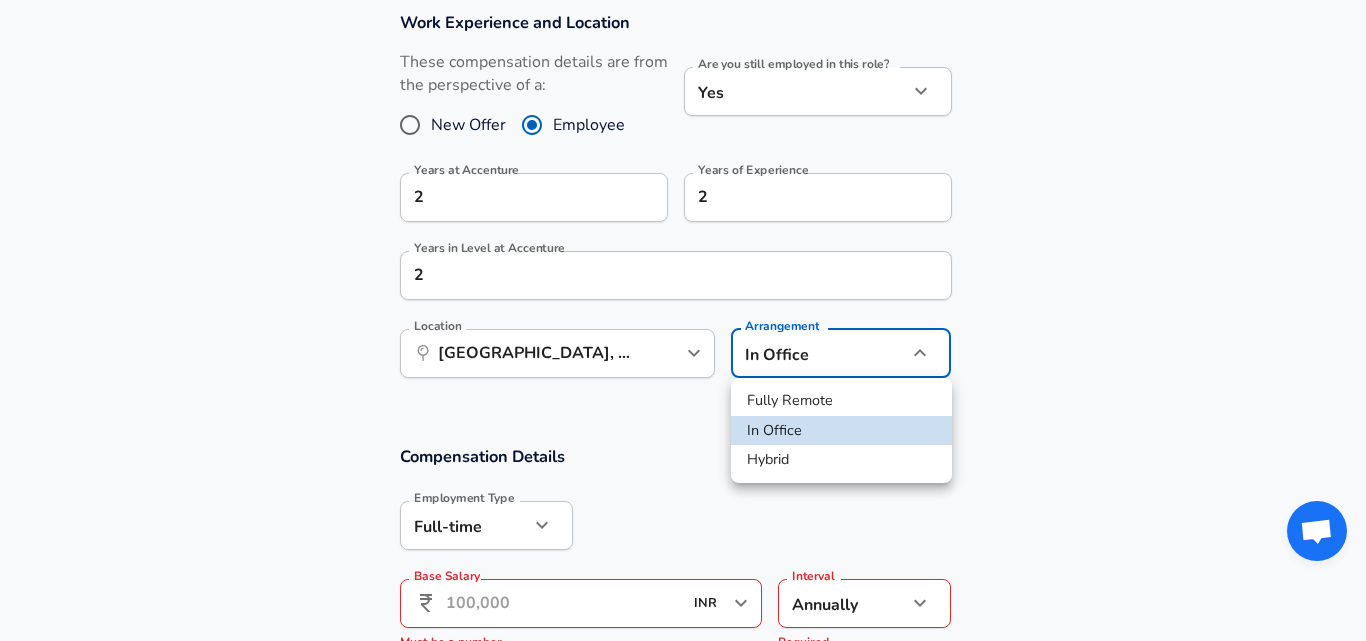 click on "Hybrid" at bounding box center (841, 460) 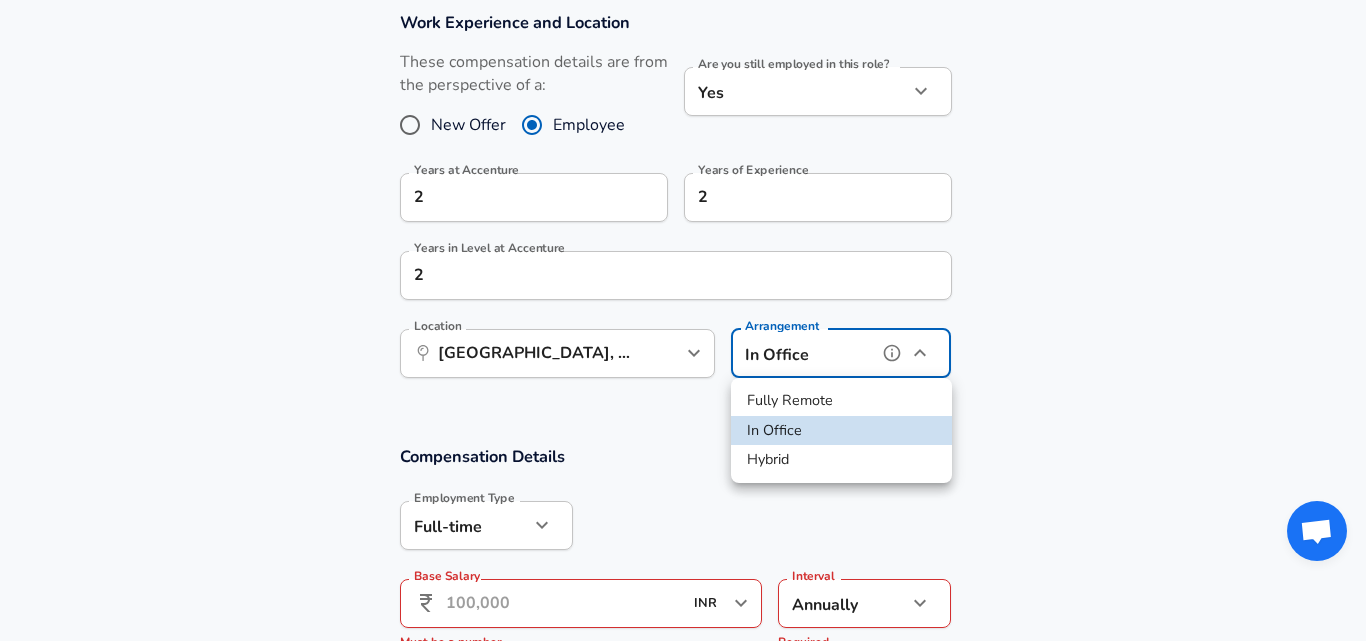 type on "hybrid" 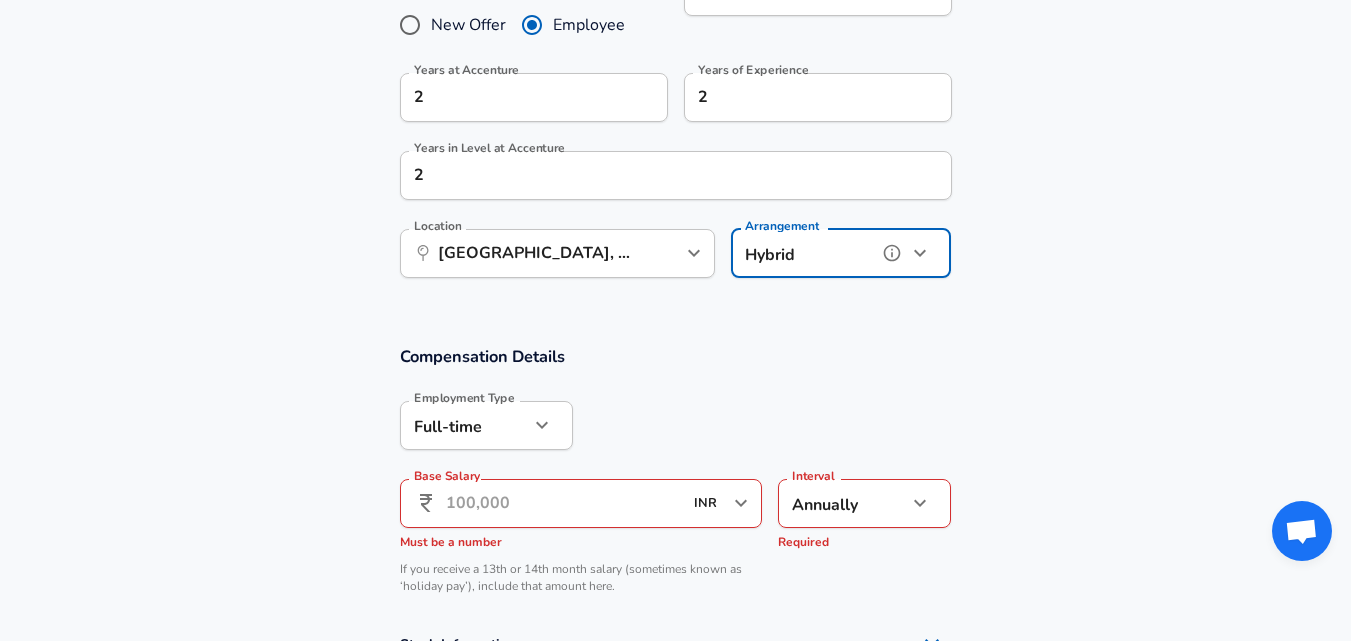 scroll, scrollTop: 1100, scrollLeft: 0, axis: vertical 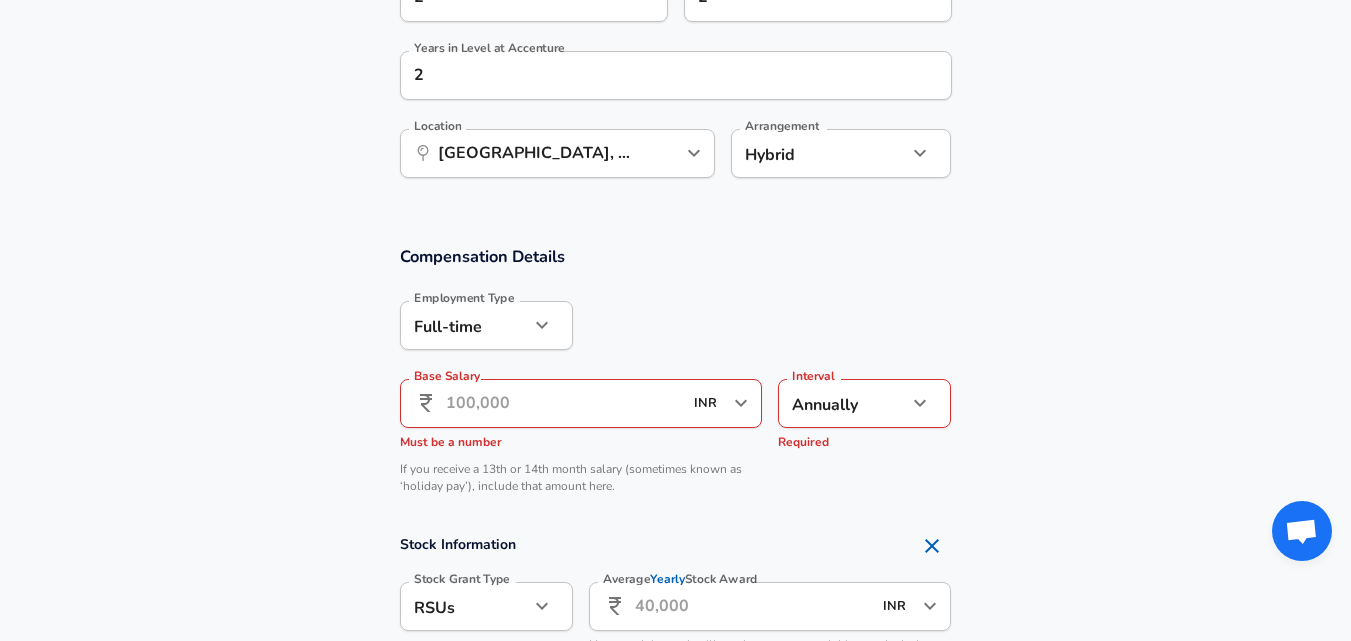 click on "Base Salary" at bounding box center (564, 403) 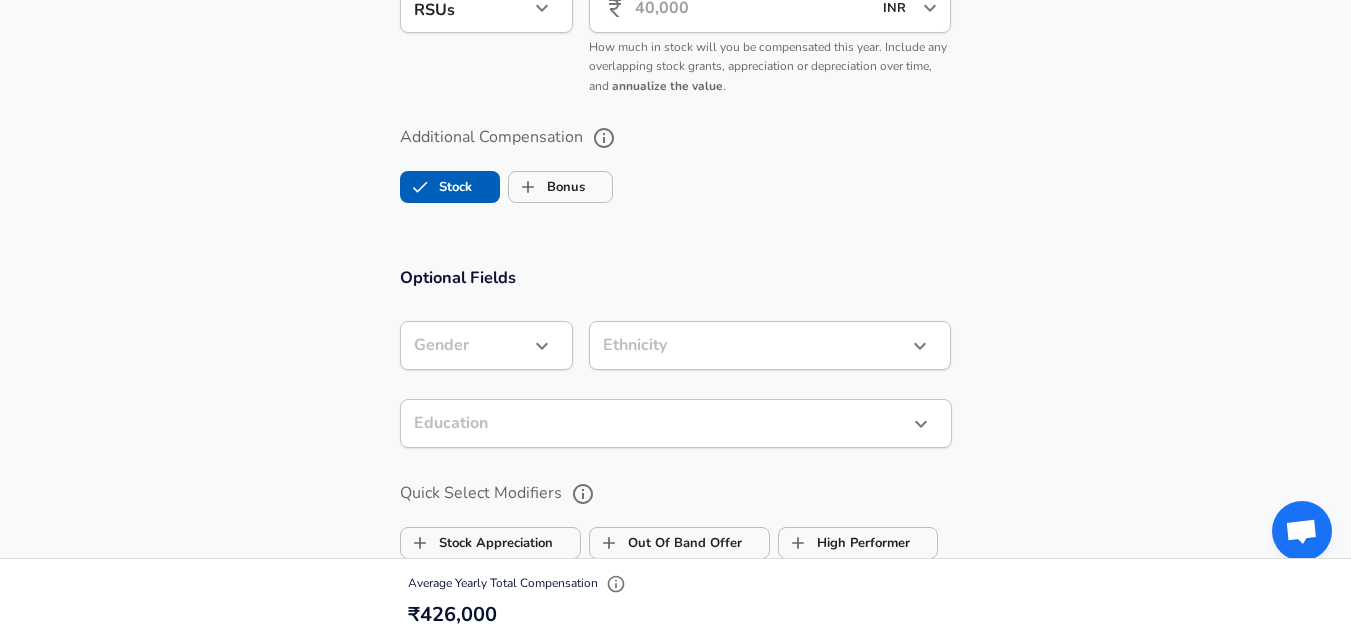 scroll, scrollTop: 1700, scrollLeft: 0, axis: vertical 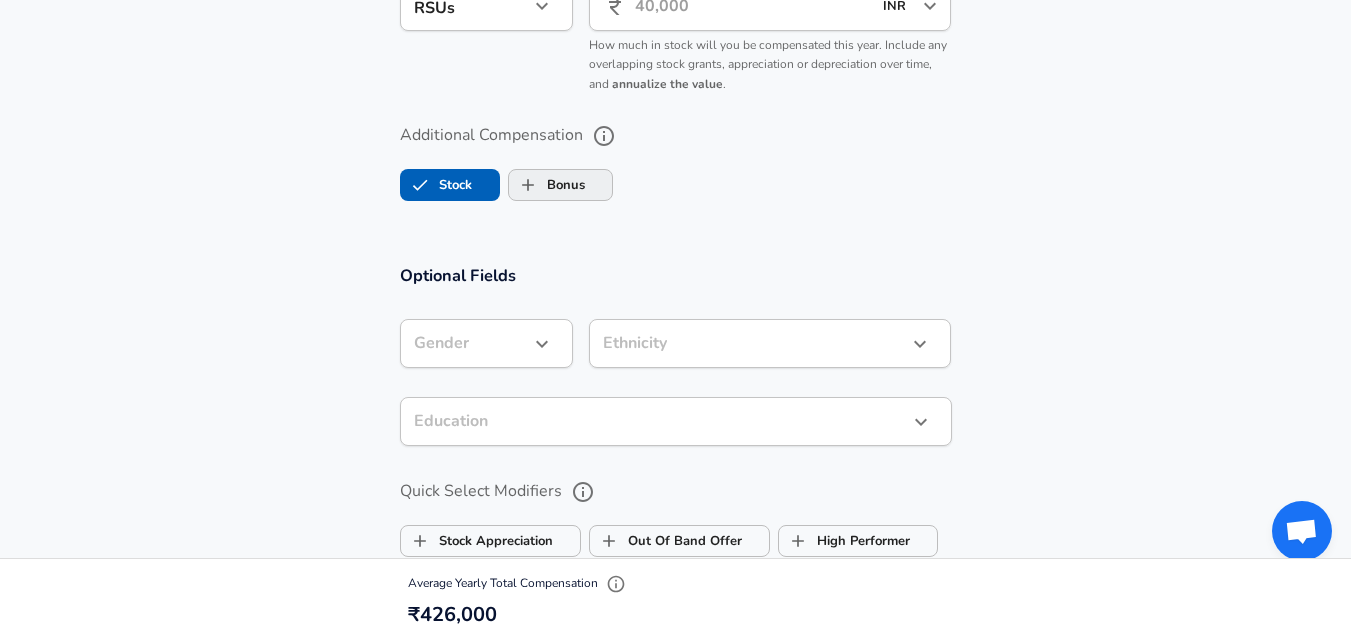 type on "4,26,000" 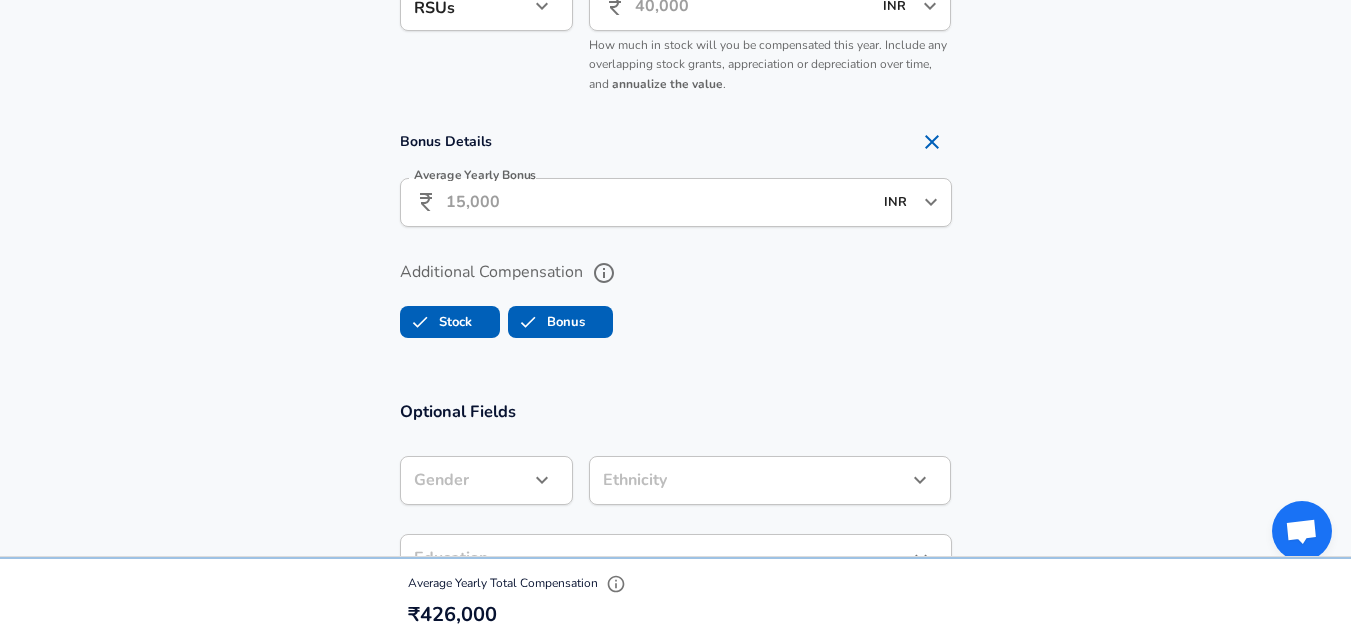 click on "Average Yearly Bonus" at bounding box center (659, 202) 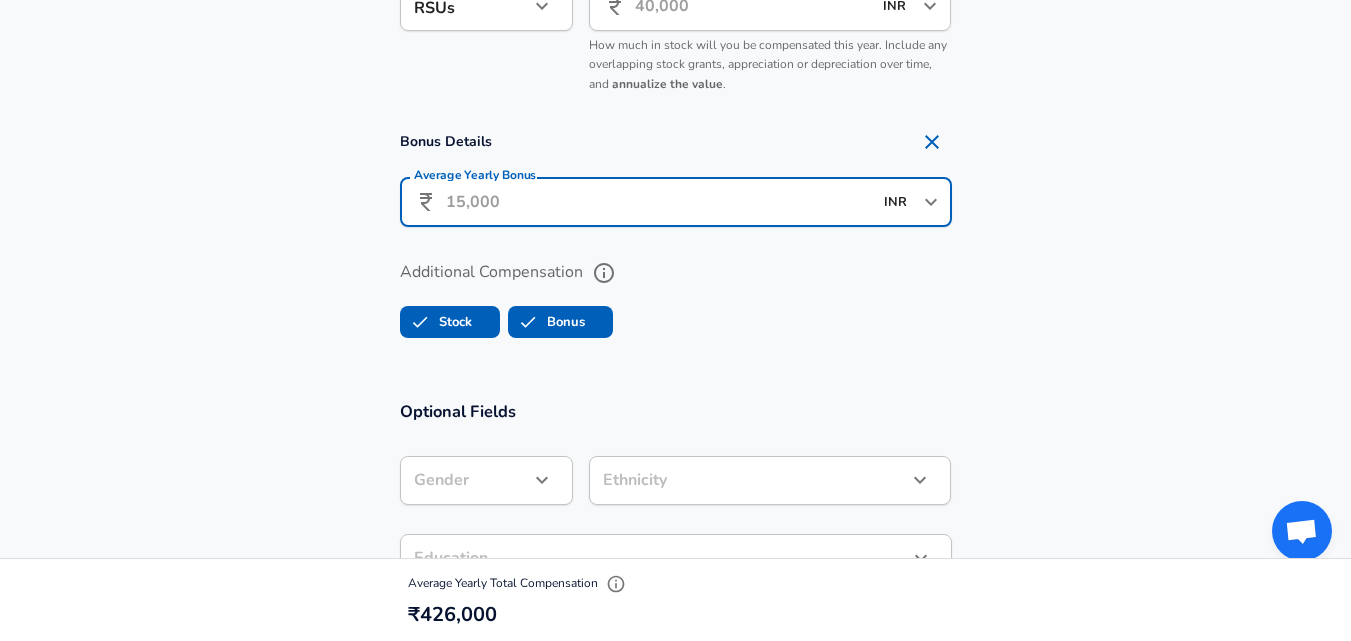 click on "Average Yearly Bonus" at bounding box center (659, 202) 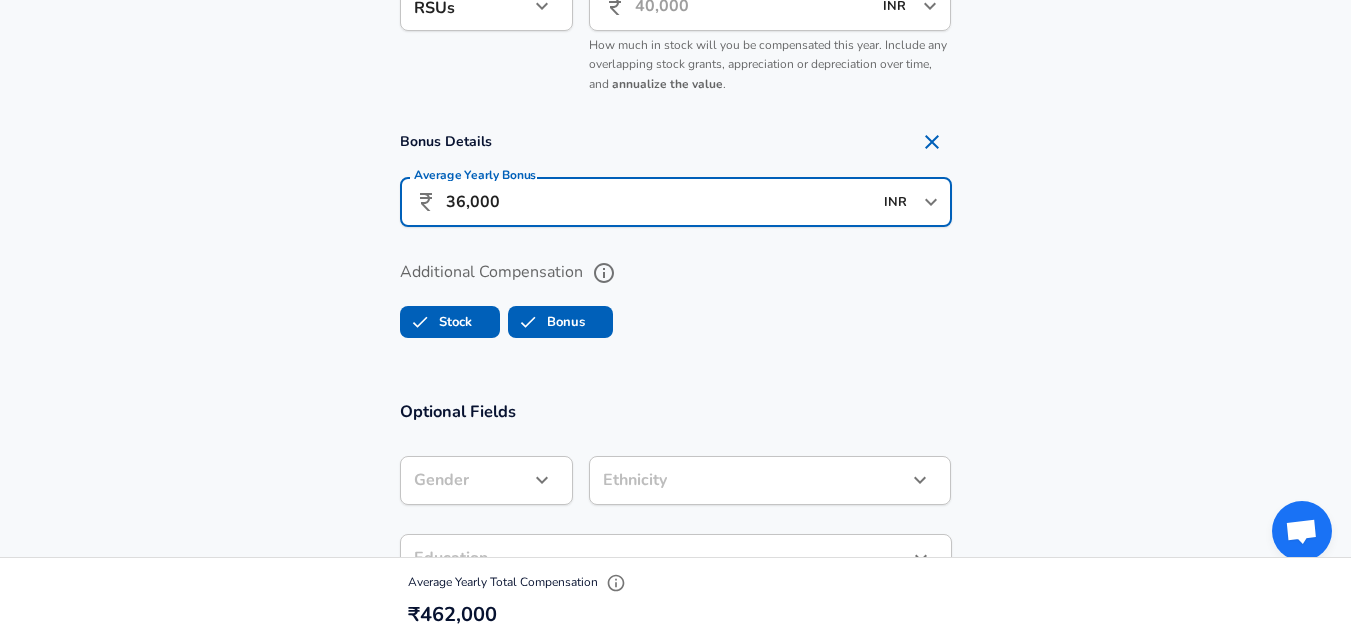 type on "36,000" 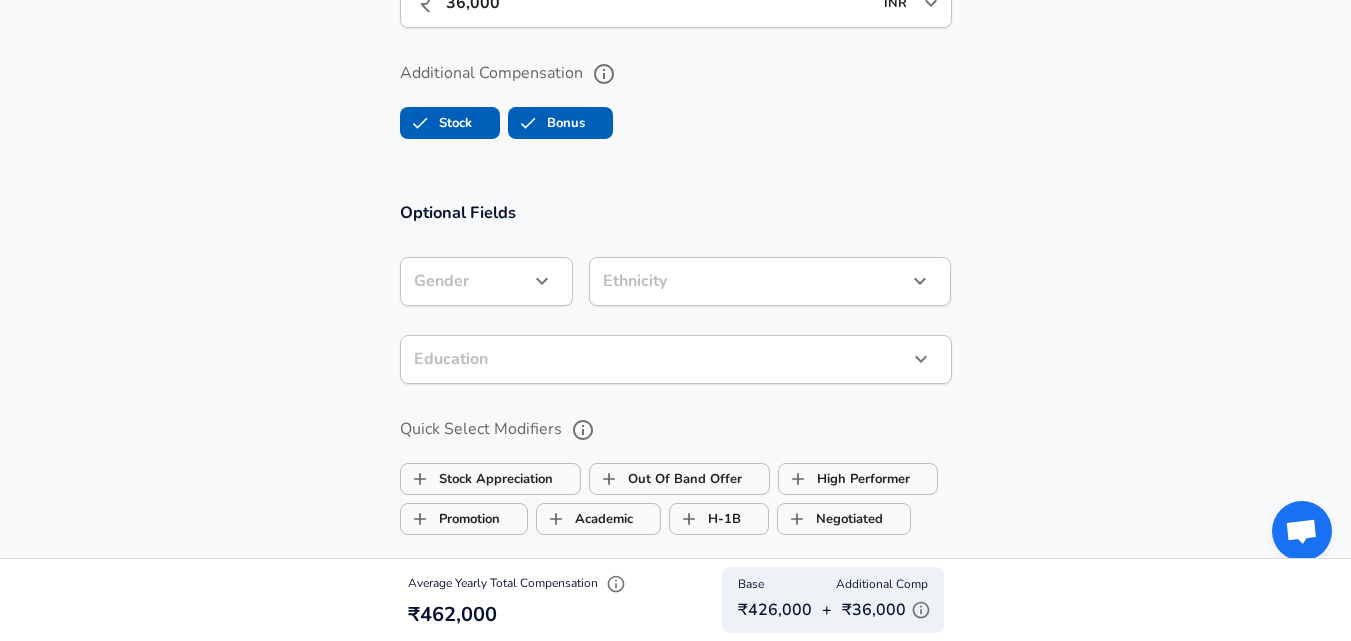 scroll, scrollTop: 1900, scrollLeft: 0, axis: vertical 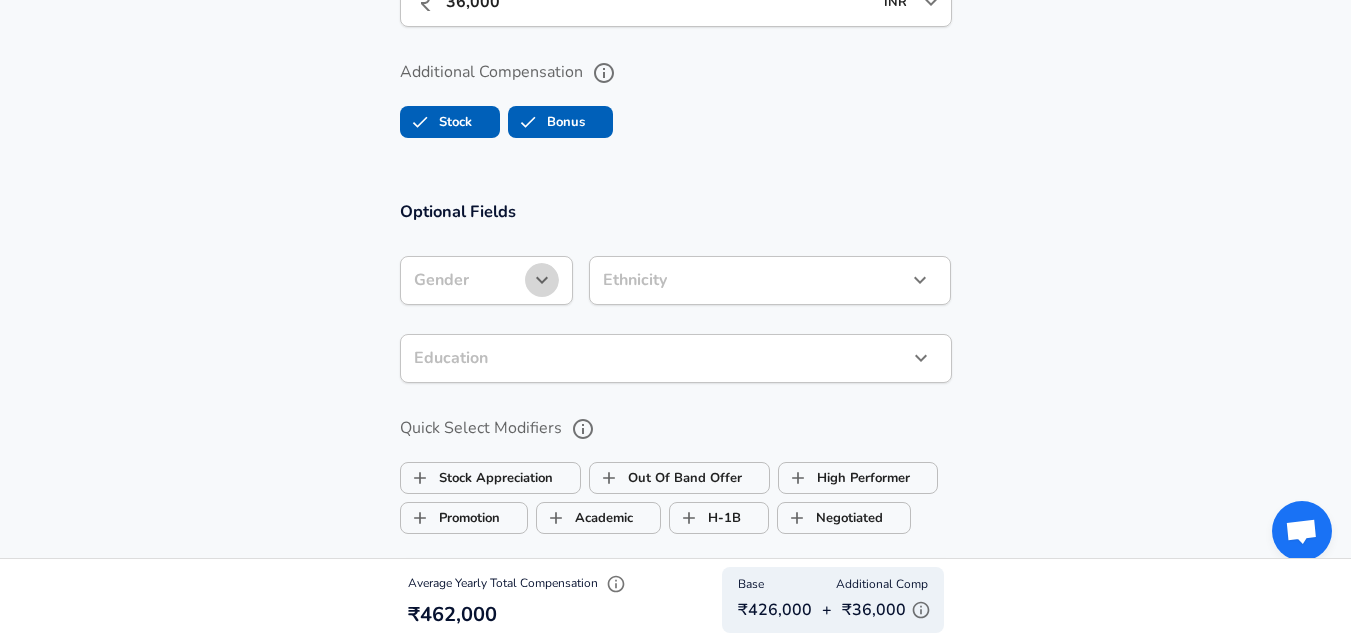 click 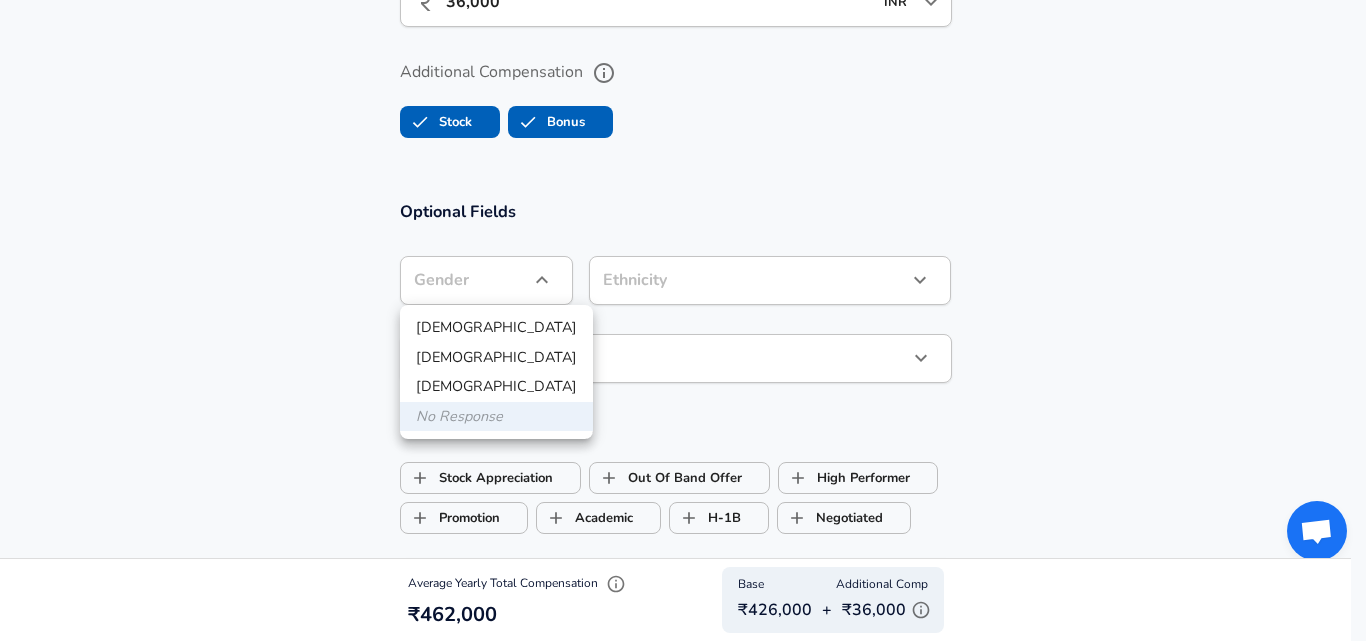 click on "[DEMOGRAPHIC_DATA]" at bounding box center (496, 358) 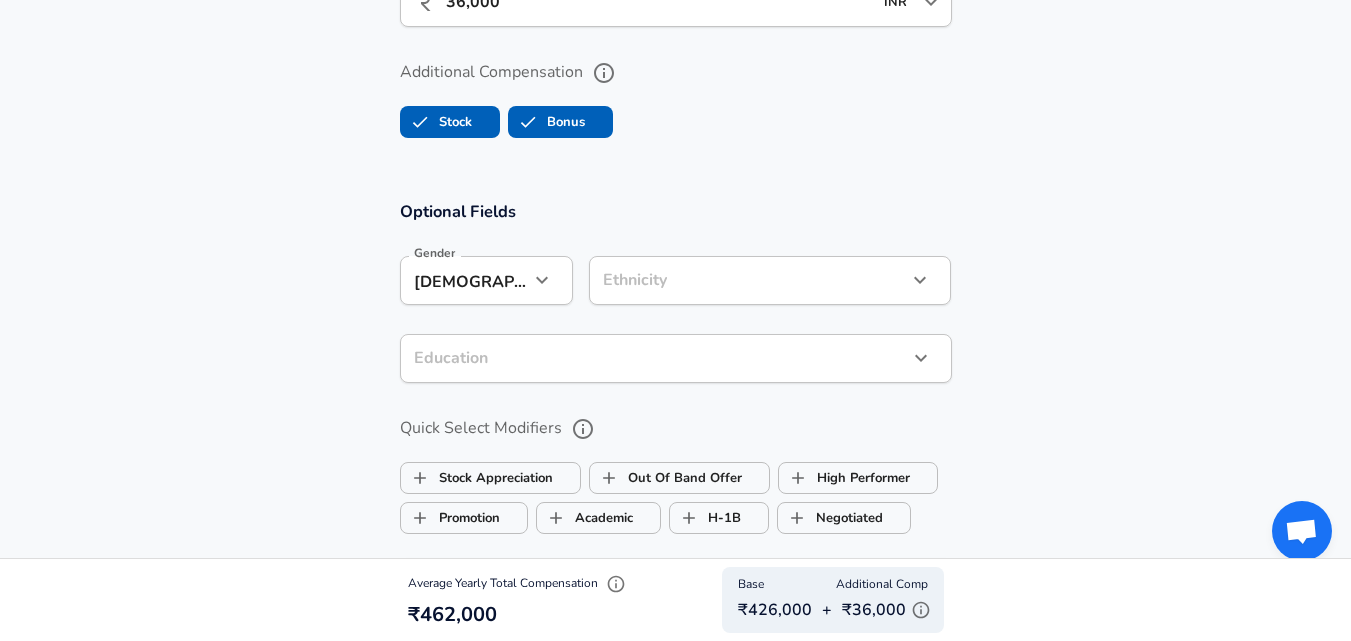 click on "Restart Add Your Salary Upload your offer letter   to verify your submission Enhance Privacy and Anonymity No Automatically hides specific fields until there are enough submissions to safely display the full details.   More Details Based on your submission and the data points that we have already collected, we will automatically hide and anonymize specific fields if there aren't enough data points to remain sufficiently anonymous. Company & Title Information   Enter the company you received your offer from Company Accenture Company   Select the title that closest resembles your official title. This should be similar to the title that was present on your offer letter. Title Software Engineer Title   Select a job family that best fits your role. If you can't find one, select 'Other' to enter a custom job family Job Family Software Engineer Job Family   Select a Specialization that best fits your role. If you can't find one, select 'Other' to enter a custom specialization Select Specialization   Level 12 Level 2" at bounding box center [675, -1580] 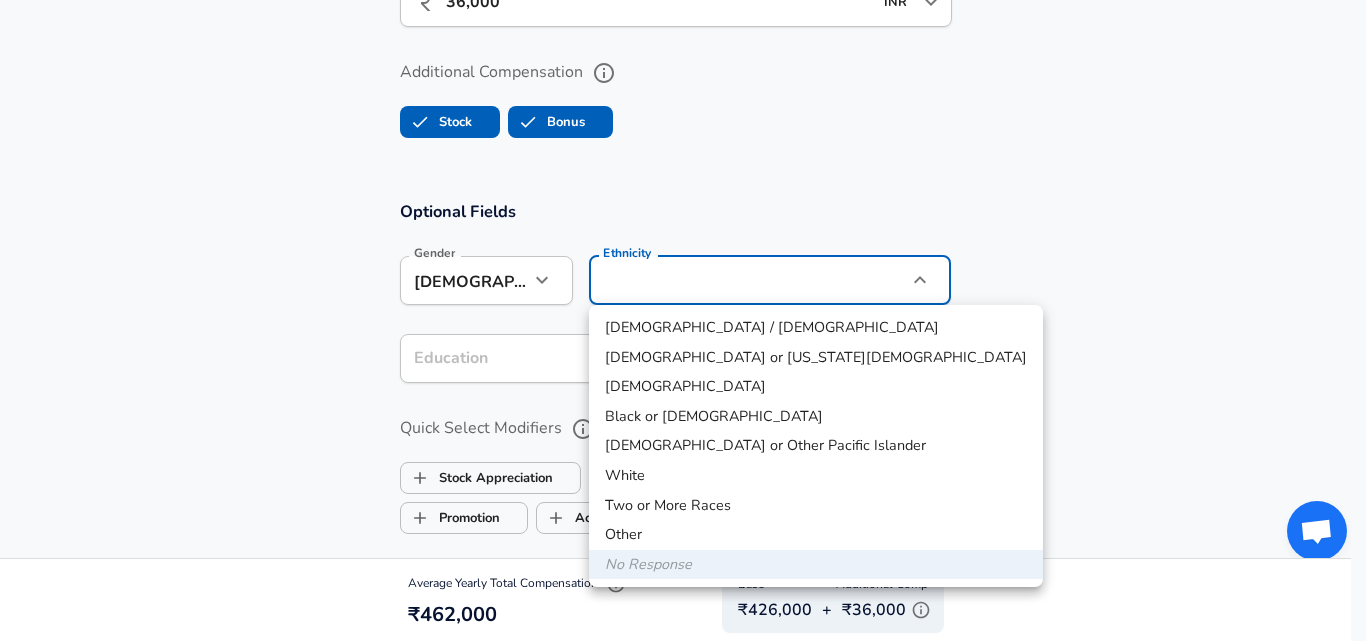 type 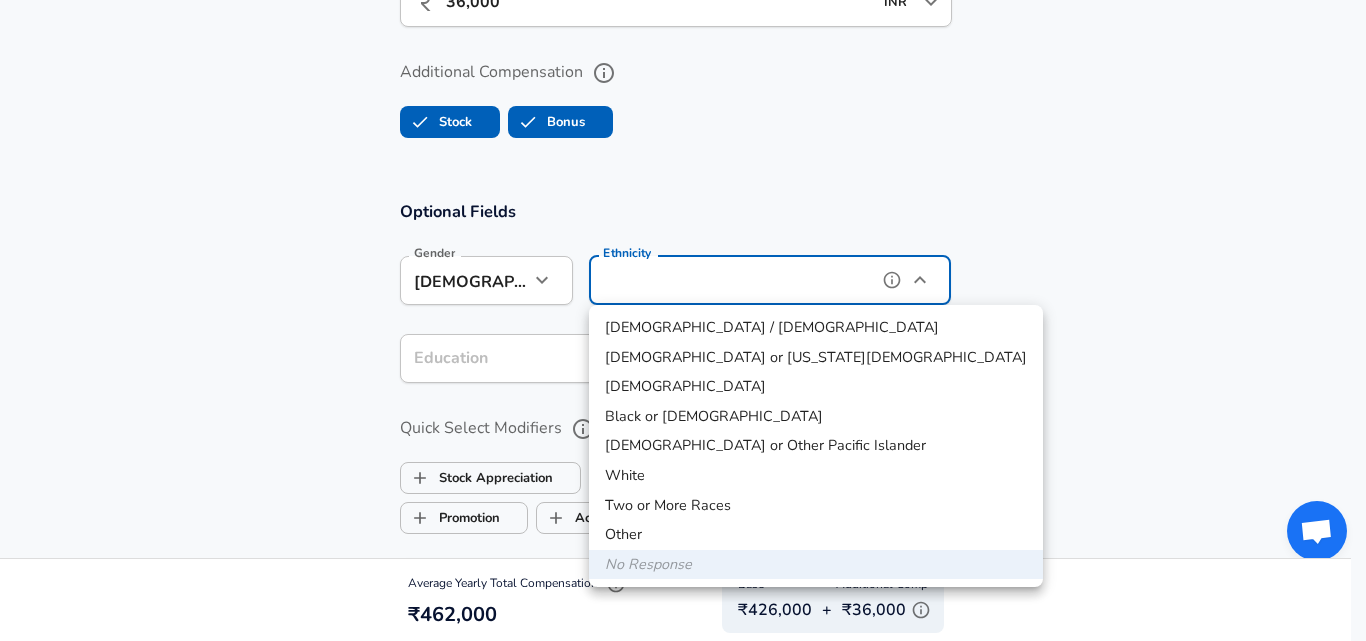 type on "[DEMOGRAPHIC_DATA]" 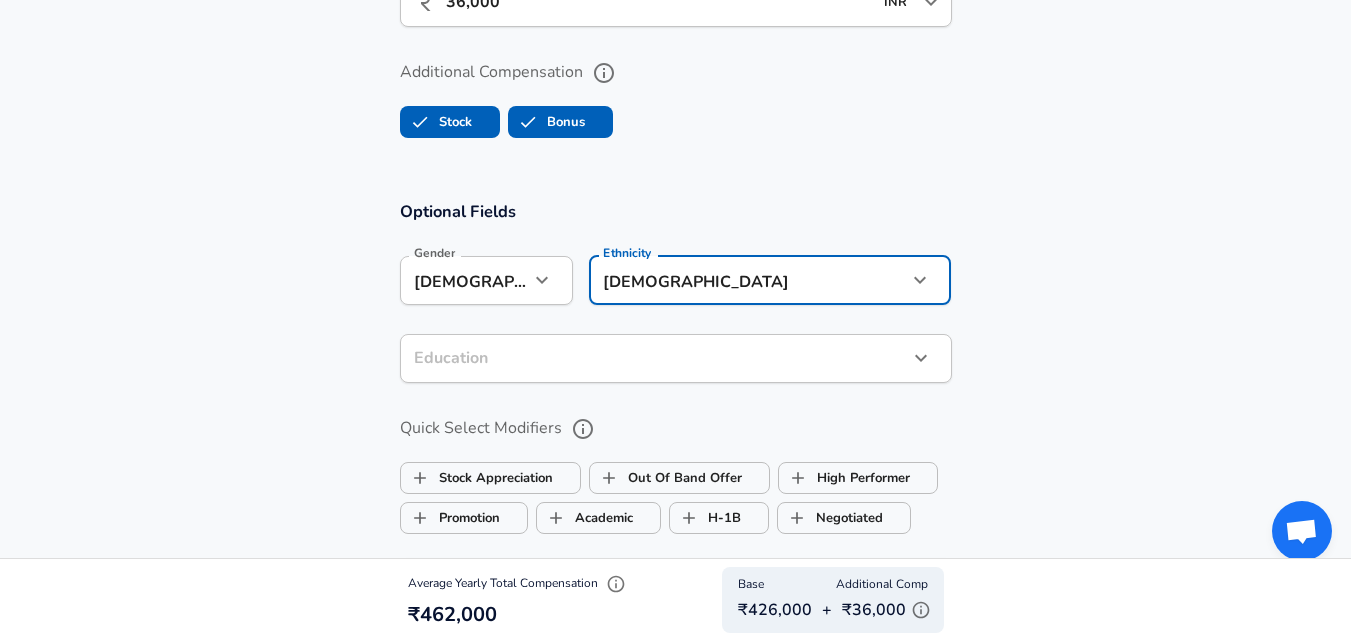 click on "Restart Add Your Salary Upload your offer letter   to verify your submission Enhance Privacy and Anonymity No Automatically hides specific fields until there are enough submissions to safely display the full details.   More Details Based on your submission and the data points that we have already collected, we will automatically hide and anonymize specific fields if there aren't enough data points to remain sufficiently anonymous. Company & Title Information   Enter the company you received your offer from Company Accenture Company   Select the title that closest resembles your official title. This should be similar to the title that was present on your offer letter. Title Software Engineer Title   Select a job family that best fits your role. If you can't find one, select 'Other' to enter a custom job family Job Family Software Engineer Job Family   Select a Specialization that best fits your role. If you can't find one, select 'Other' to enter a custom specialization Select Specialization   Level 12 Level 2" at bounding box center [675, -1580] 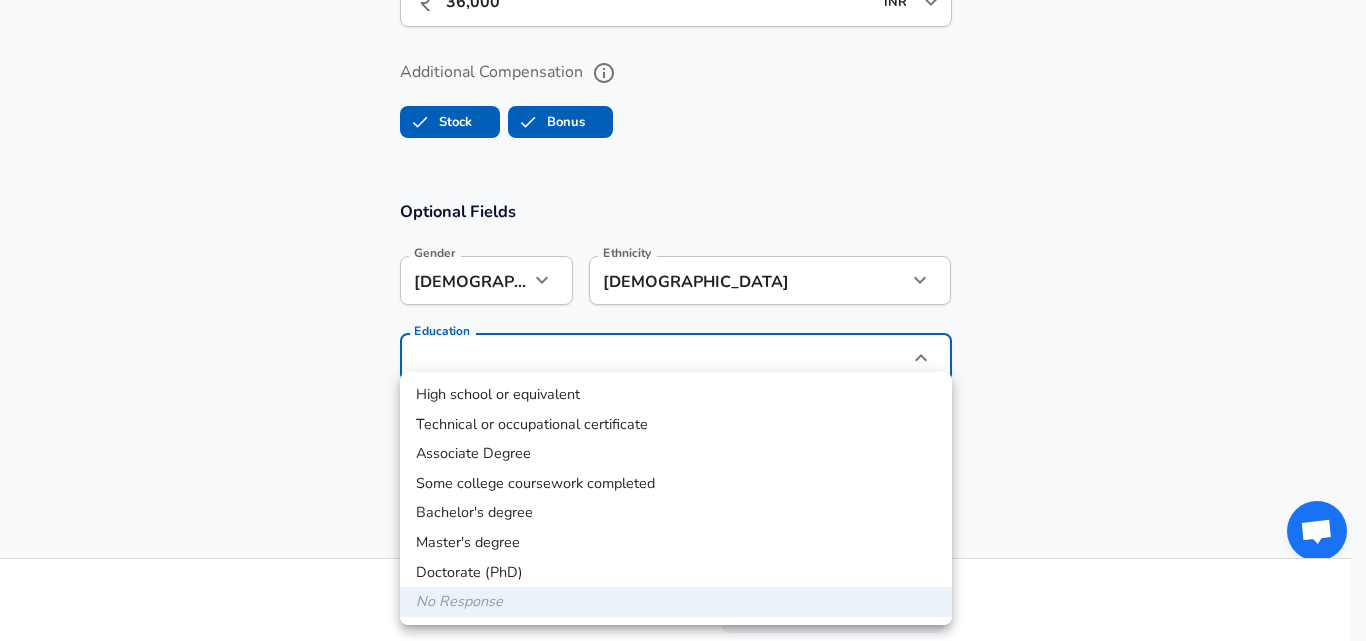 click on "Bachelor's degree" at bounding box center (676, 513) 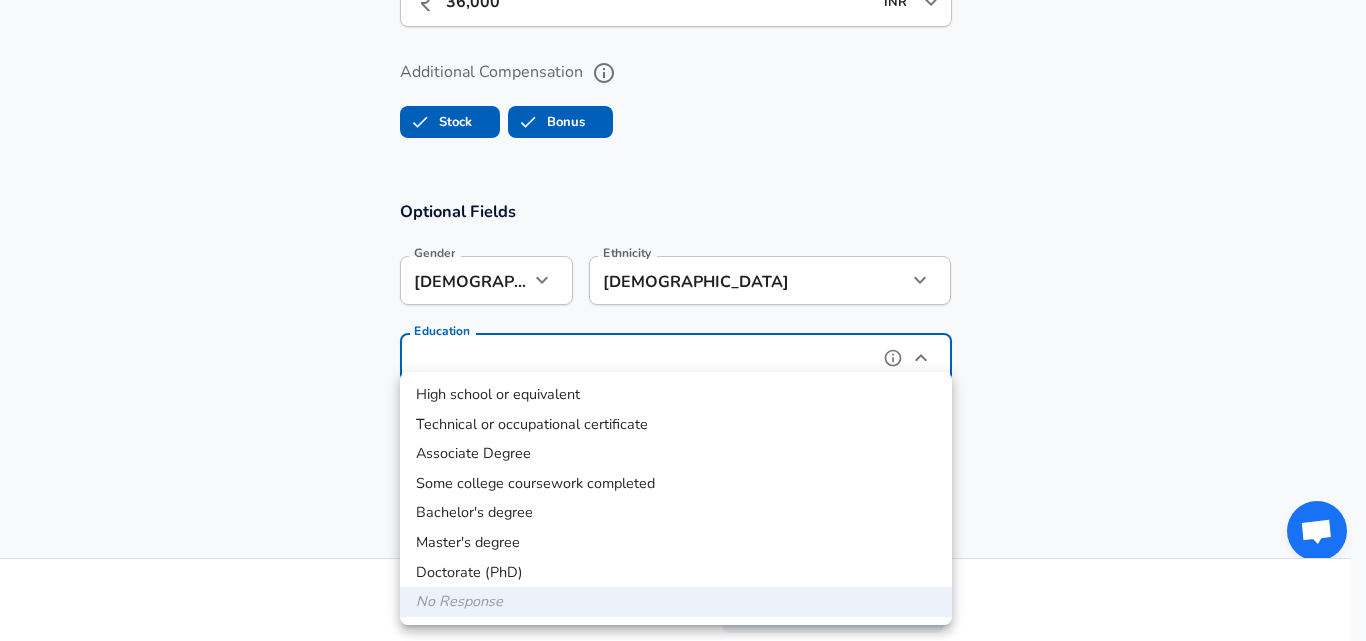 type on "Bachelors degree" 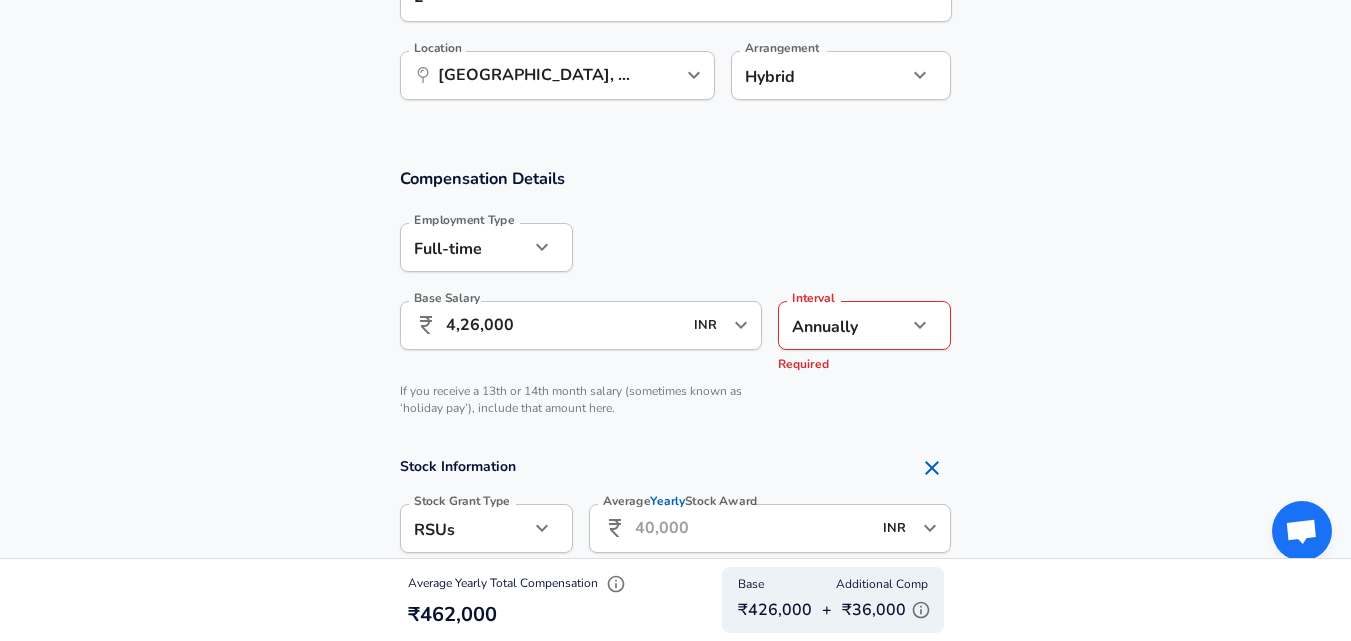 scroll, scrollTop: 1200, scrollLeft: 0, axis: vertical 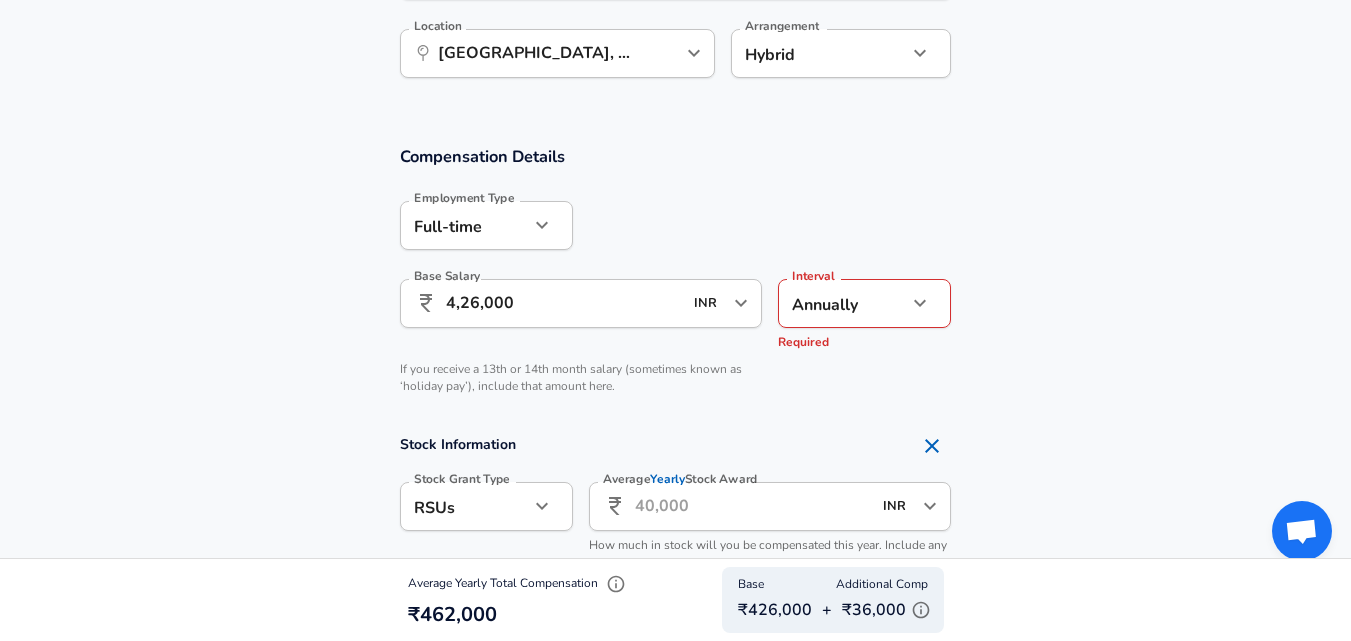 click at bounding box center [920, 303] 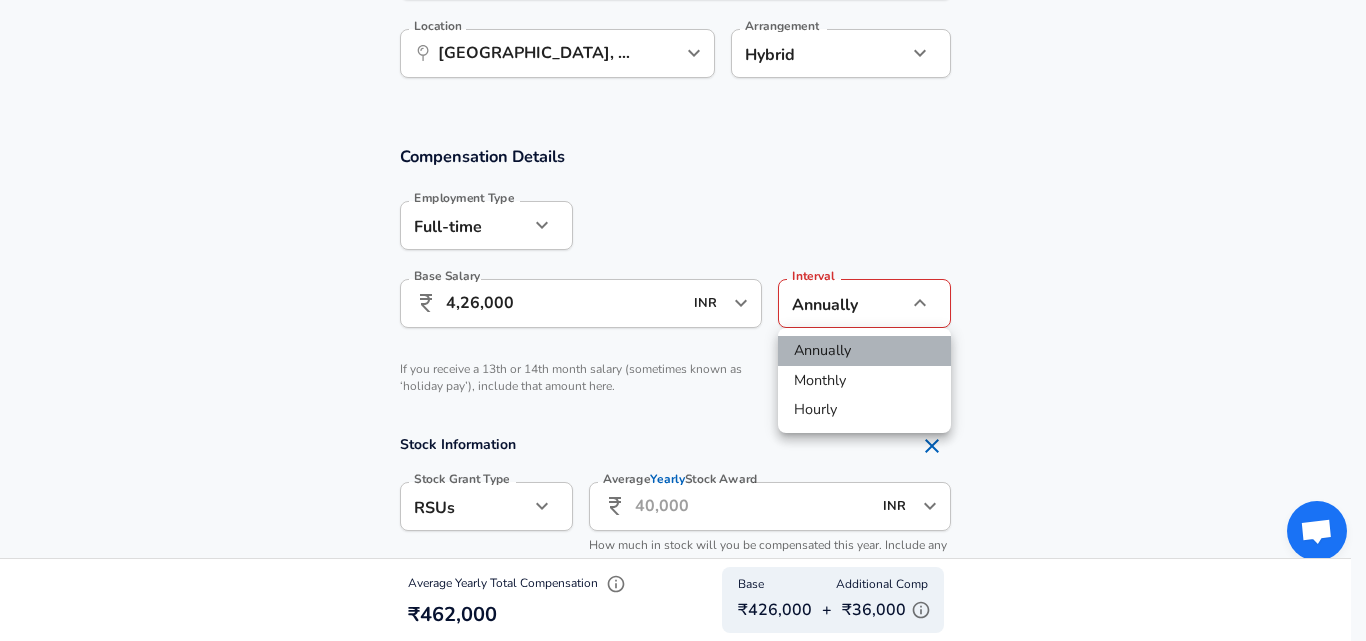 click on "Annually" at bounding box center (864, 351) 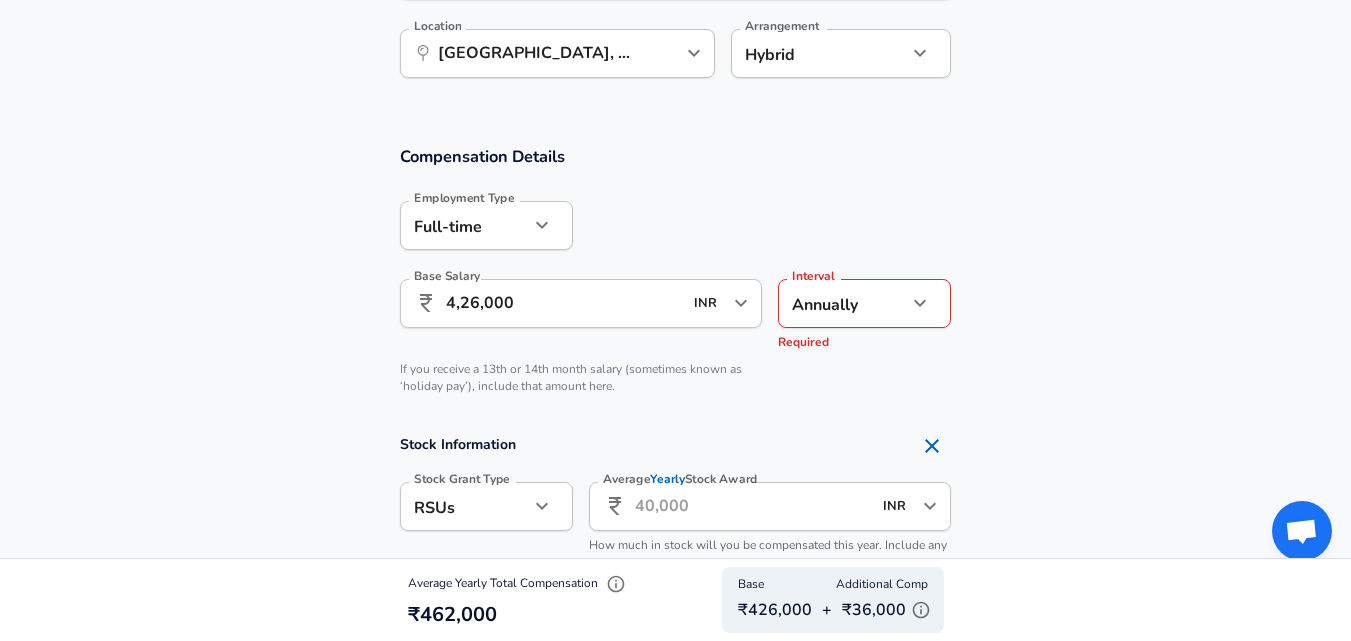 click on "Interval Annually yearly Interval Required" at bounding box center [856, 312] 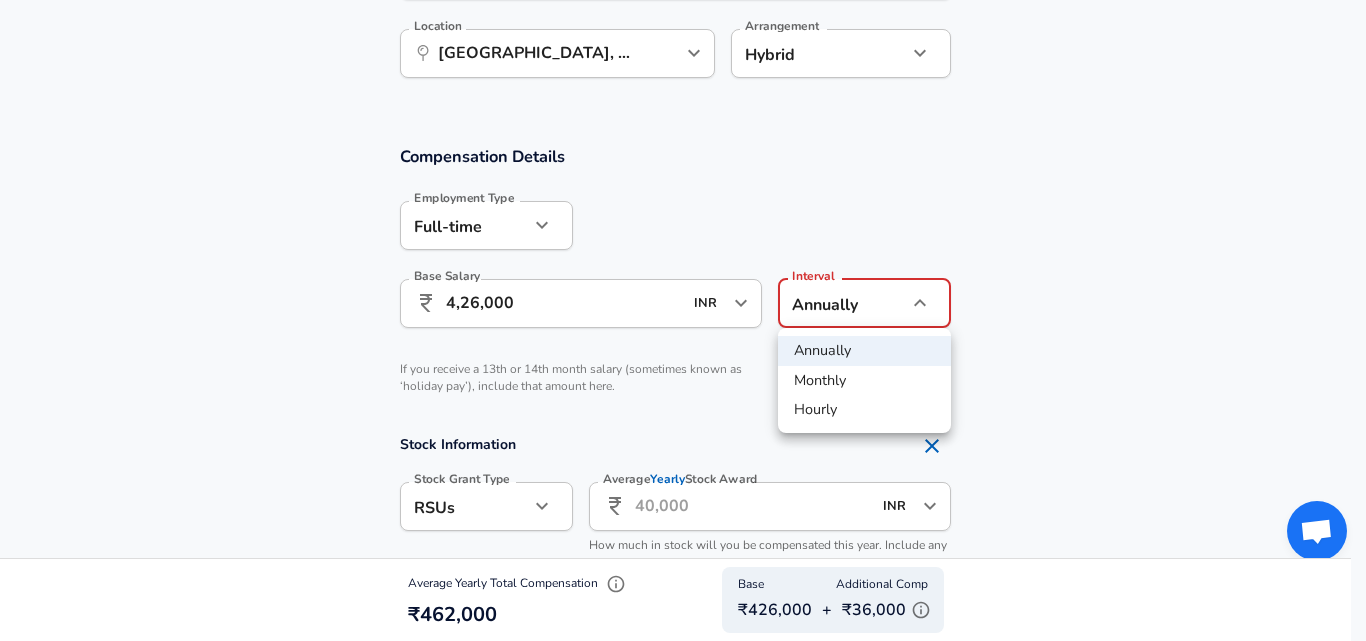 click on "Monthly" at bounding box center (864, 381) 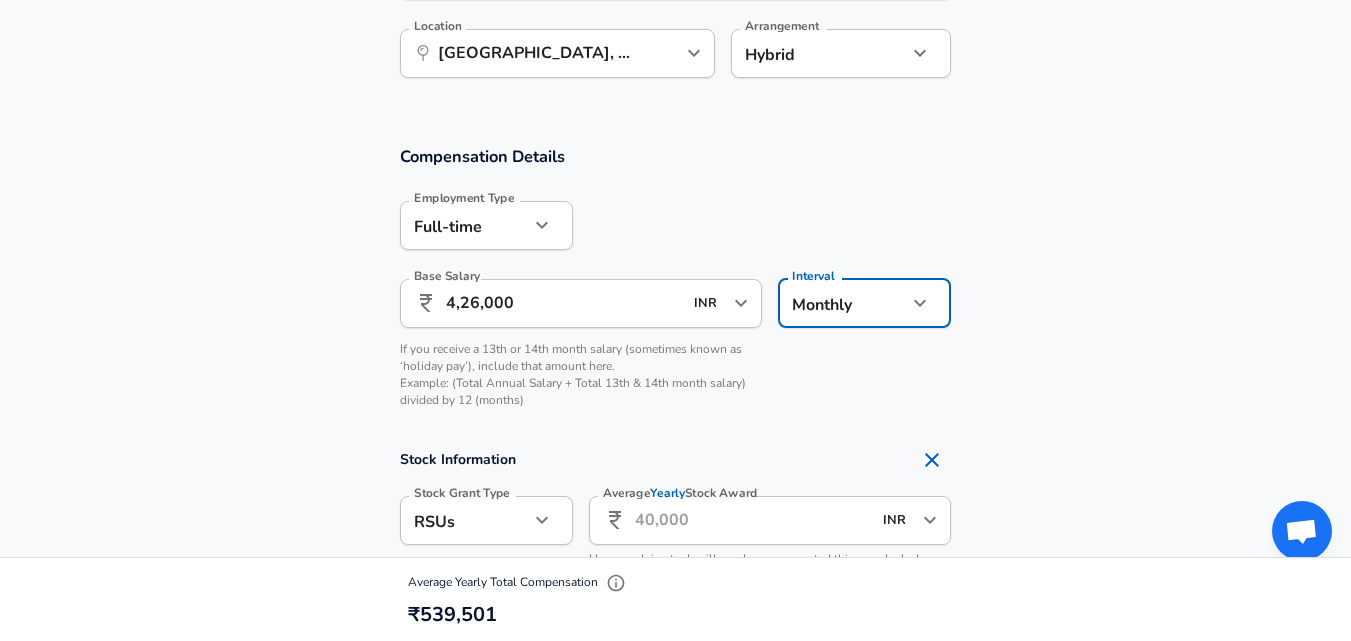 click on "Restart Add Your Salary Upload your offer letter   to verify your submission Enhance Privacy and Anonymity No Automatically hides specific fields until there are enough submissions to safely display the full details.   More Details Based on your submission and the data points that we have already collected, we will automatically hide and anonymize specific fields if there aren't enough data points to remain sufficiently anonymous. Company & Title Information   Enter the company you received your offer from Company Accenture Company   Select the title that closest resembles your official title. This should be similar to the title that was present on your offer letter. Title Software Engineer Title   Select a job family that best fits your role. If you can't find one, select 'Other' to enter a custom job family Job Family Software Engineer Job Family   Select a Specialization that best fits your role. If you can't find one, select 'Other' to enter a custom specialization Select Specialization   Level 12 Level 2" at bounding box center [675, -880] 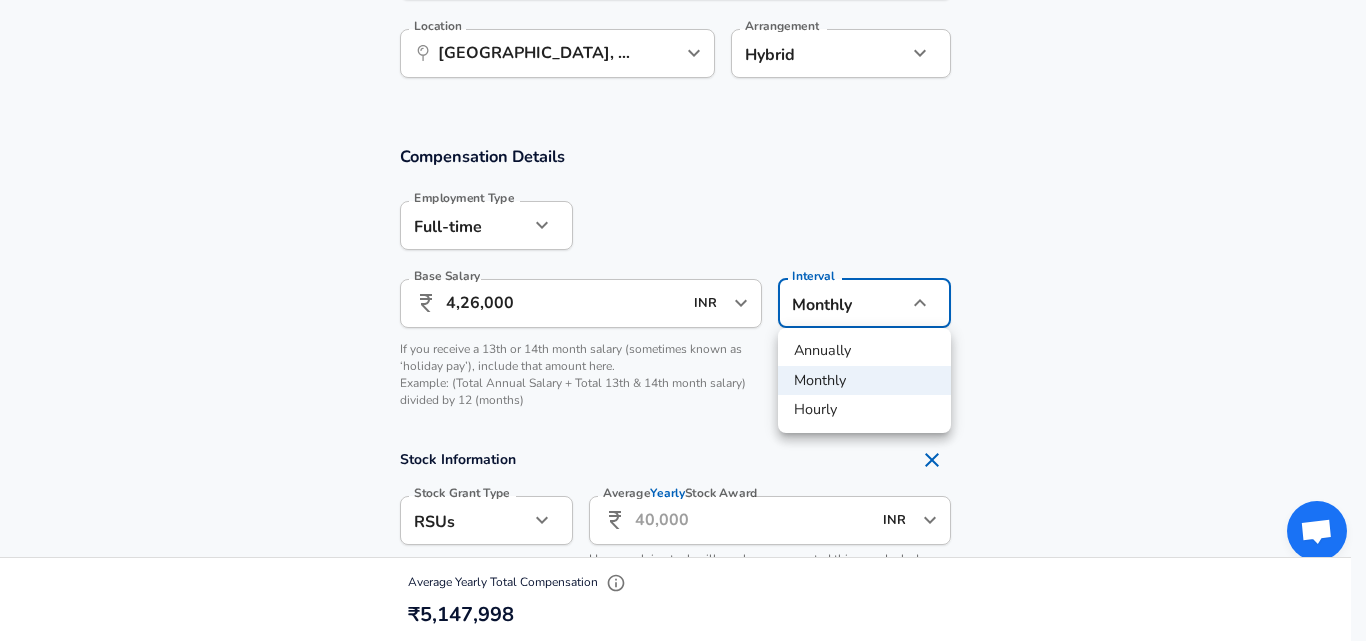 click on "Annually" at bounding box center (864, 351) 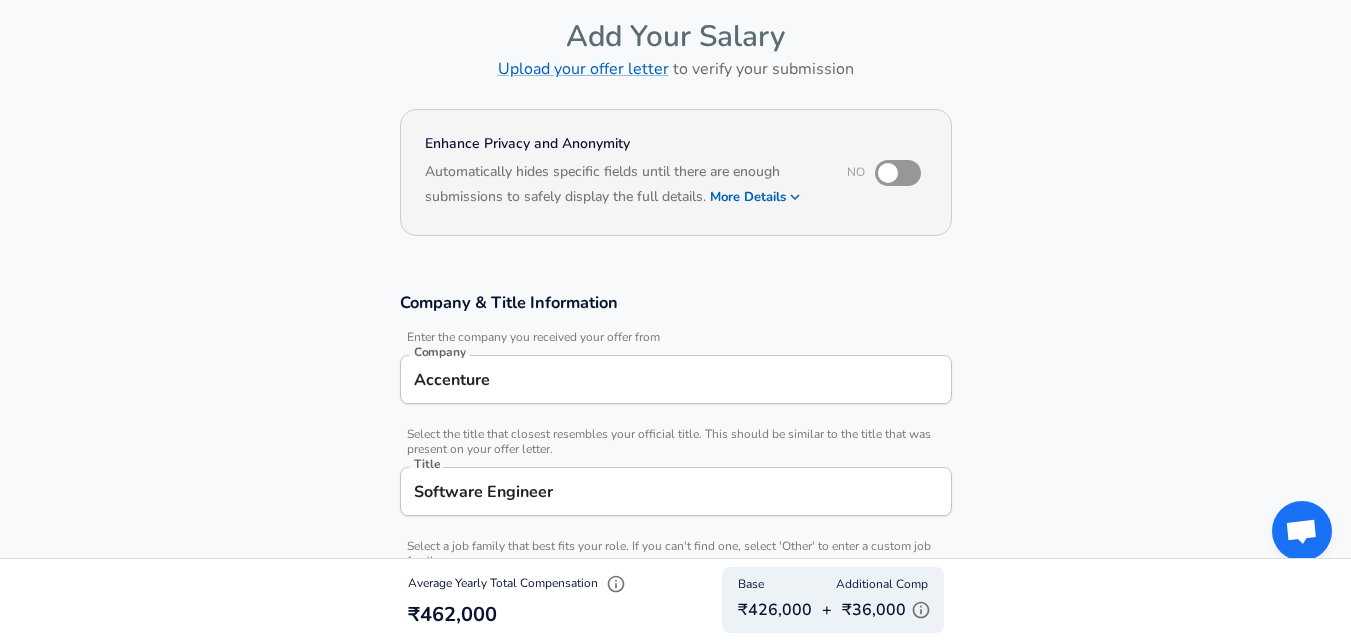 scroll, scrollTop: 0, scrollLeft: 0, axis: both 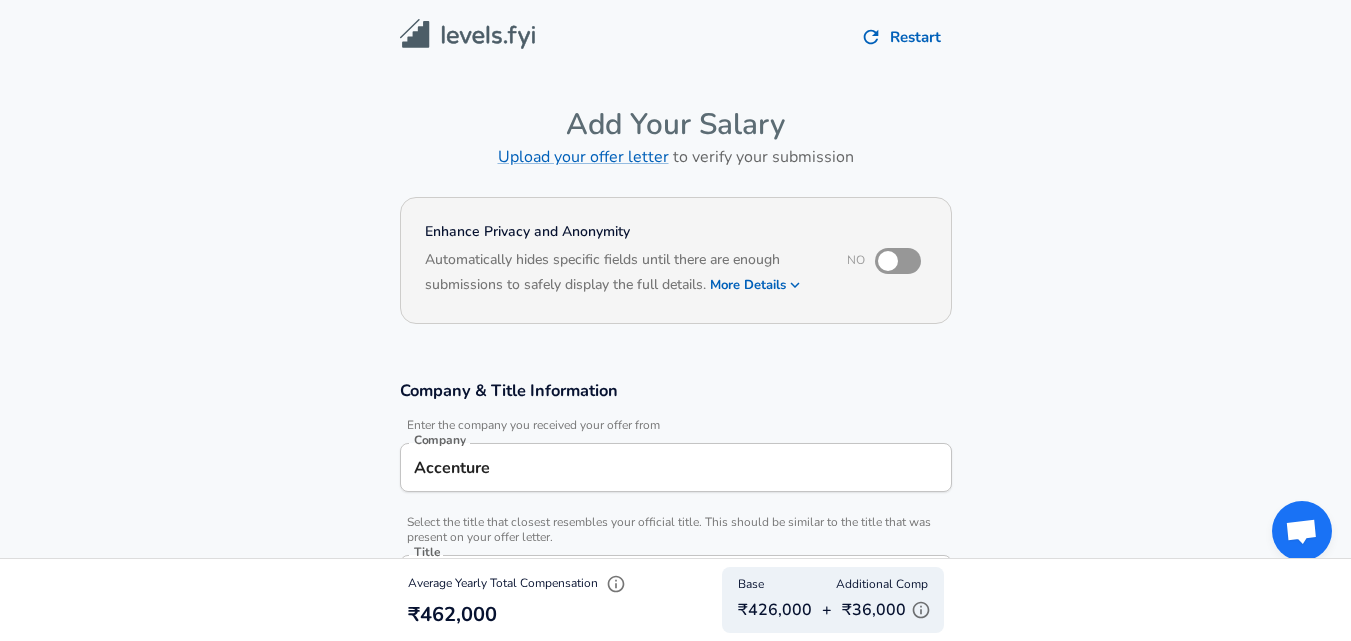 click at bounding box center (888, 261) 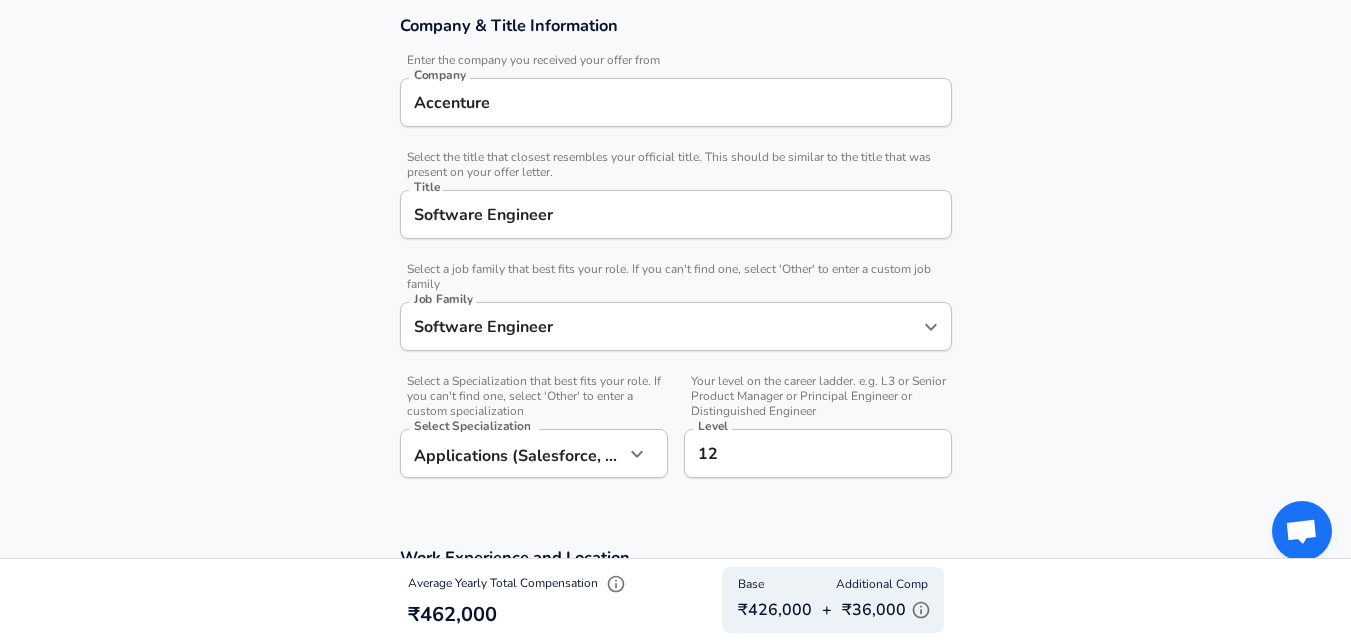 scroll, scrollTop: 400, scrollLeft: 0, axis: vertical 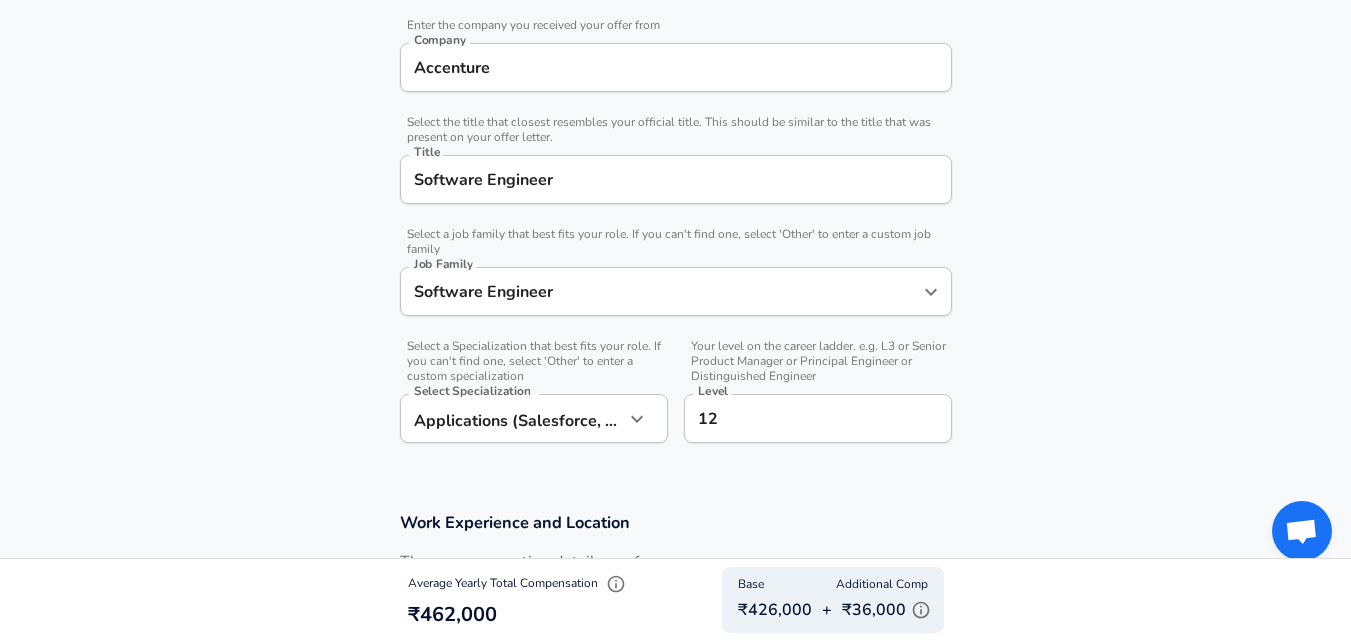 click on "Software Engineer" at bounding box center (661, 291) 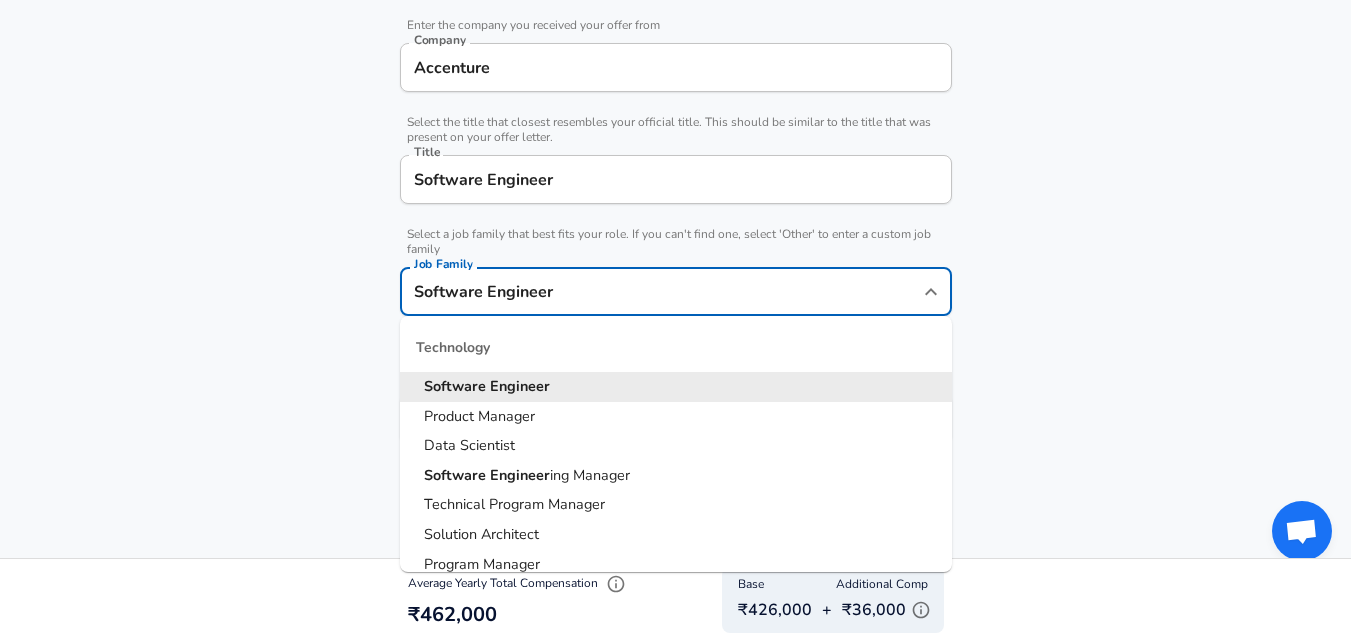 click on "Software Engineer" at bounding box center [661, 291] 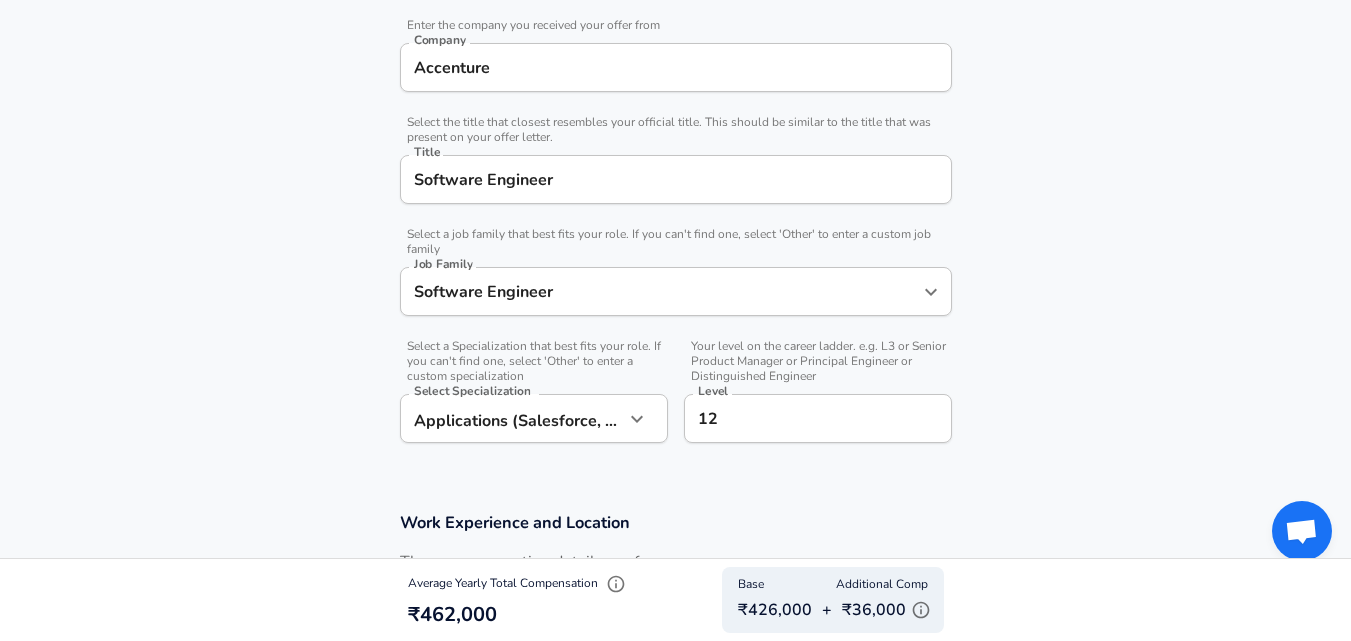 click on "Software Engineer" at bounding box center (676, 179) 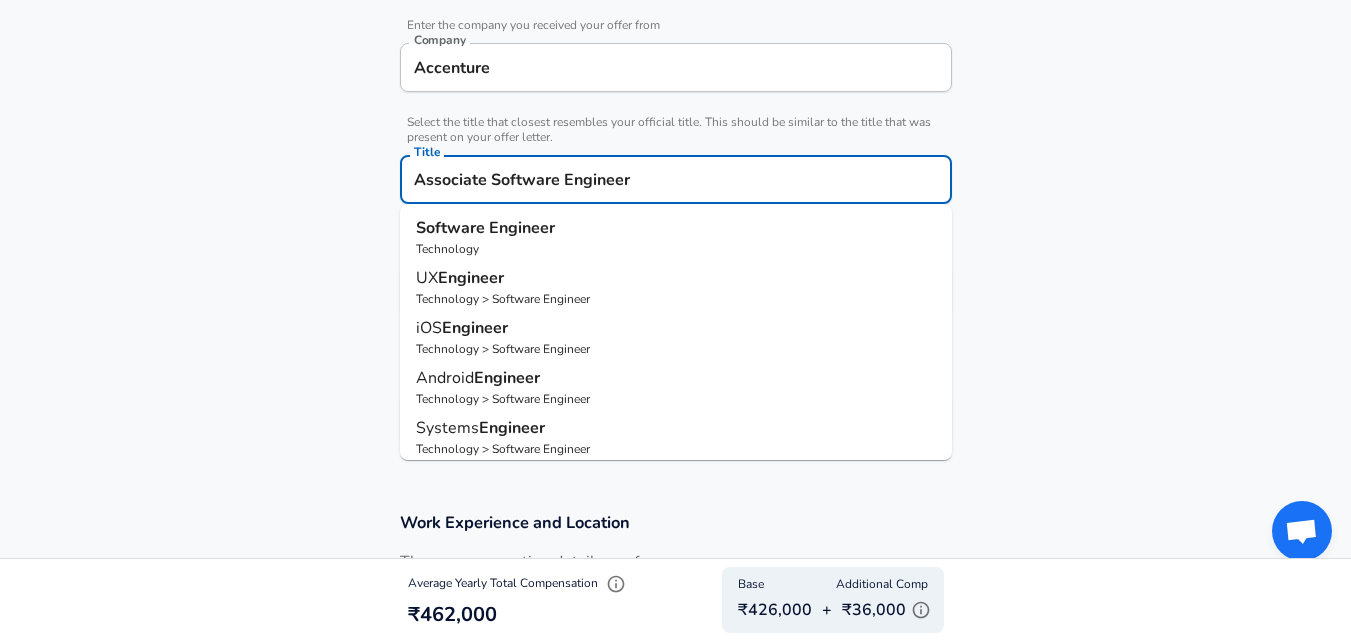 type on "Associate Software Engineer" 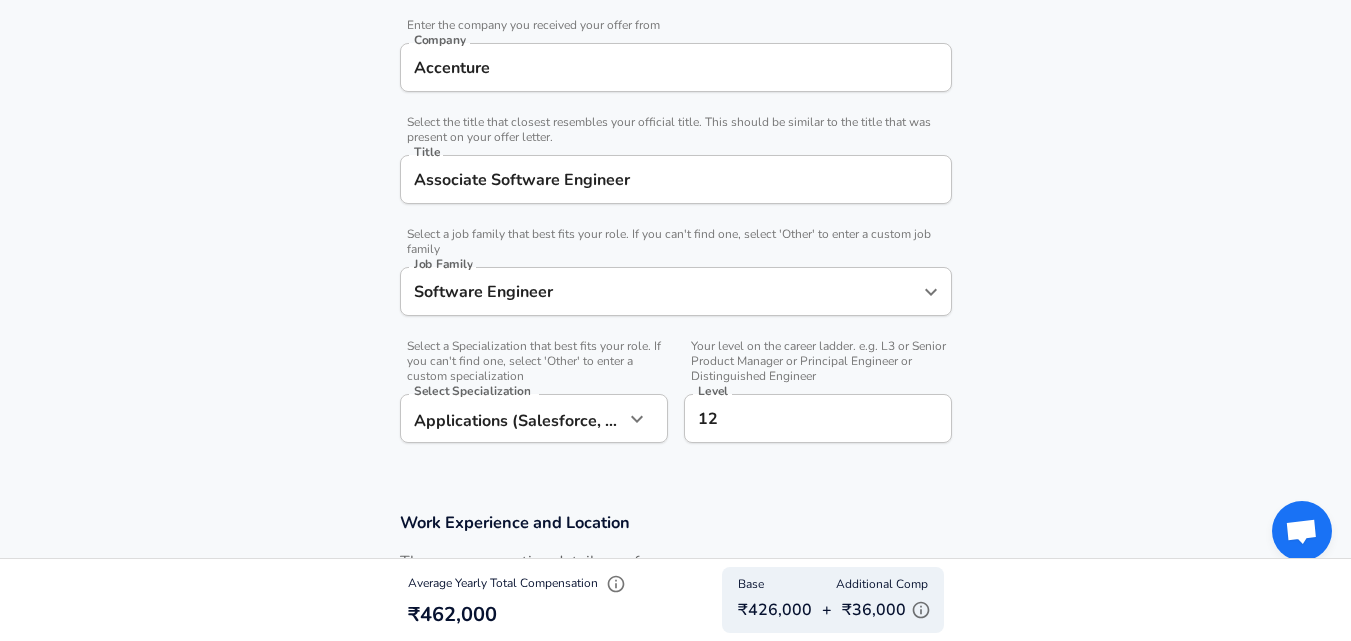 click on "Restart Add Your Salary Upload your offer letter   to verify your submission Enhance Privacy and Anonymity Yes Automatically hides specific fields until there are enough submissions to safely display the full details.   More Details Based on your submission and the data points that we have already collected, we will automatically hide and anonymize specific fields if there aren't enough data points to remain sufficiently anonymous. Company & Title Information   Enter the company you received your offer from Company Accenture Company   Select the title that closest resembles your official title. This should be similar to the title that was present on your offer letter. Title Associate Software Engineer Title   Select a job family that best fits your role. If you can't find one, select 'Other' to enter a custom job family Job Family Software Engineer Job Family   Select a Specialization that best fits your role. If you can't find one, select 'Other' to enter a custom specialization Select Specialization   Level" at bounding box center [675, -80] 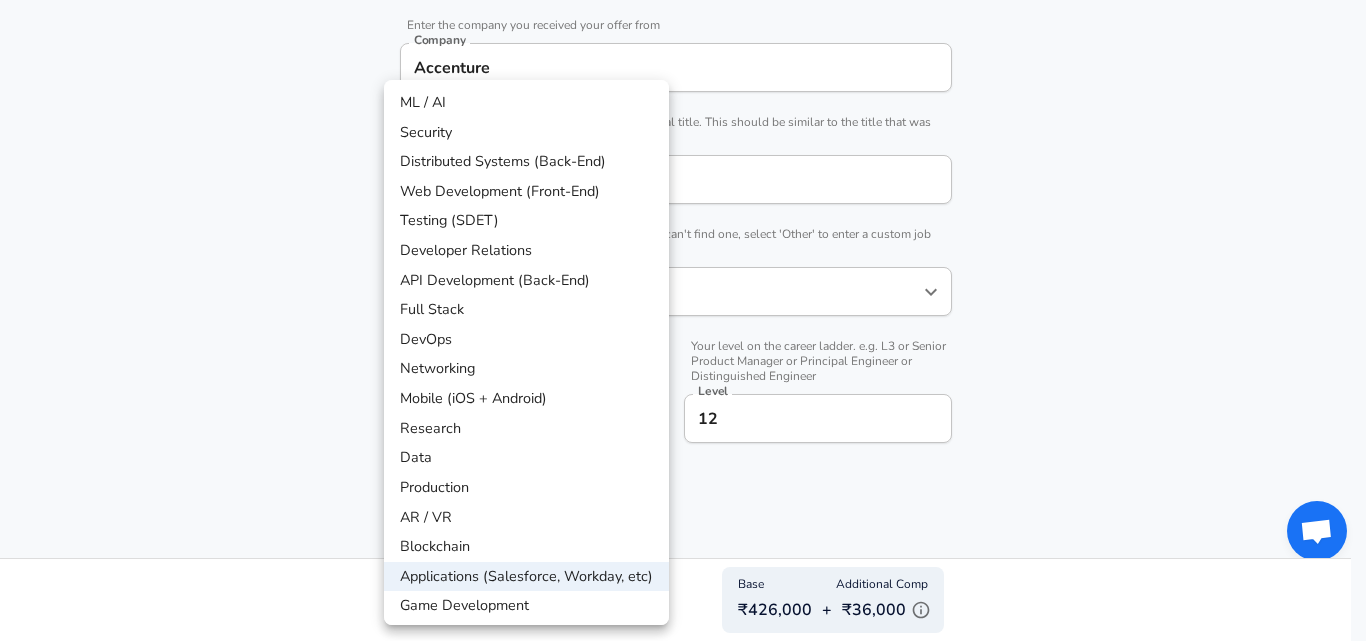 click on "Applications (Salesforce, Workday, etc)" at bounding box center (526, 577) 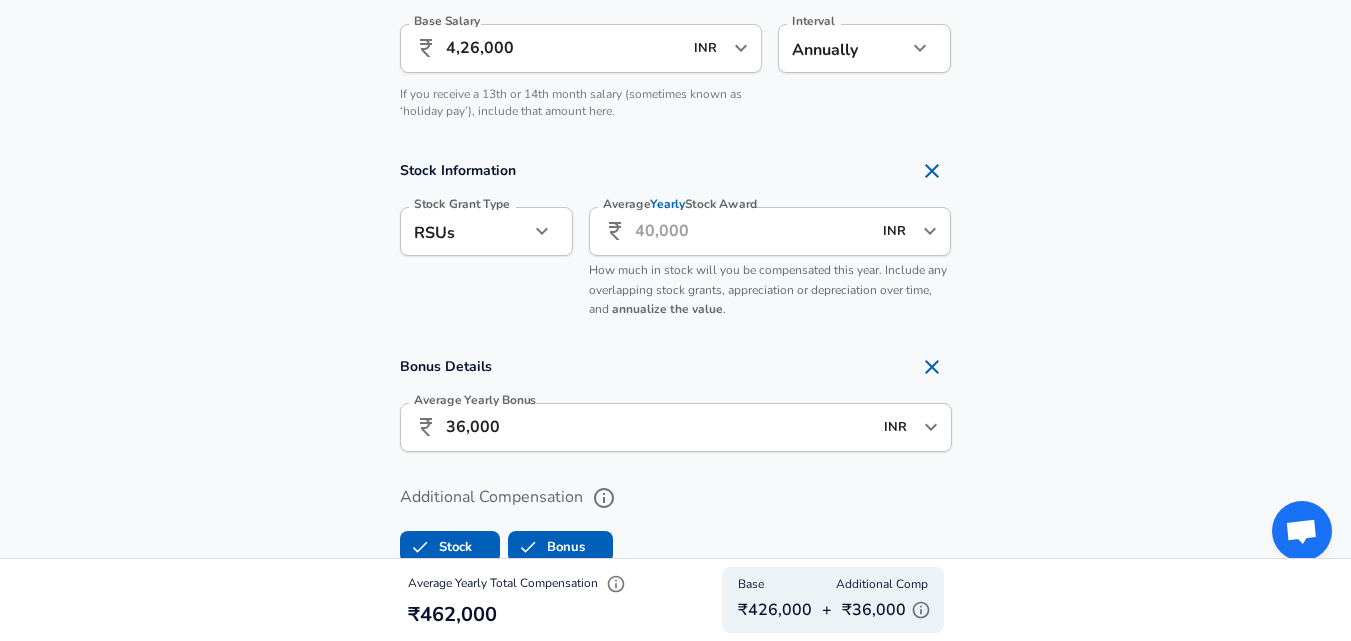 scroll, scrollTop: 1500, scrollLeft: 0, axis: vertical 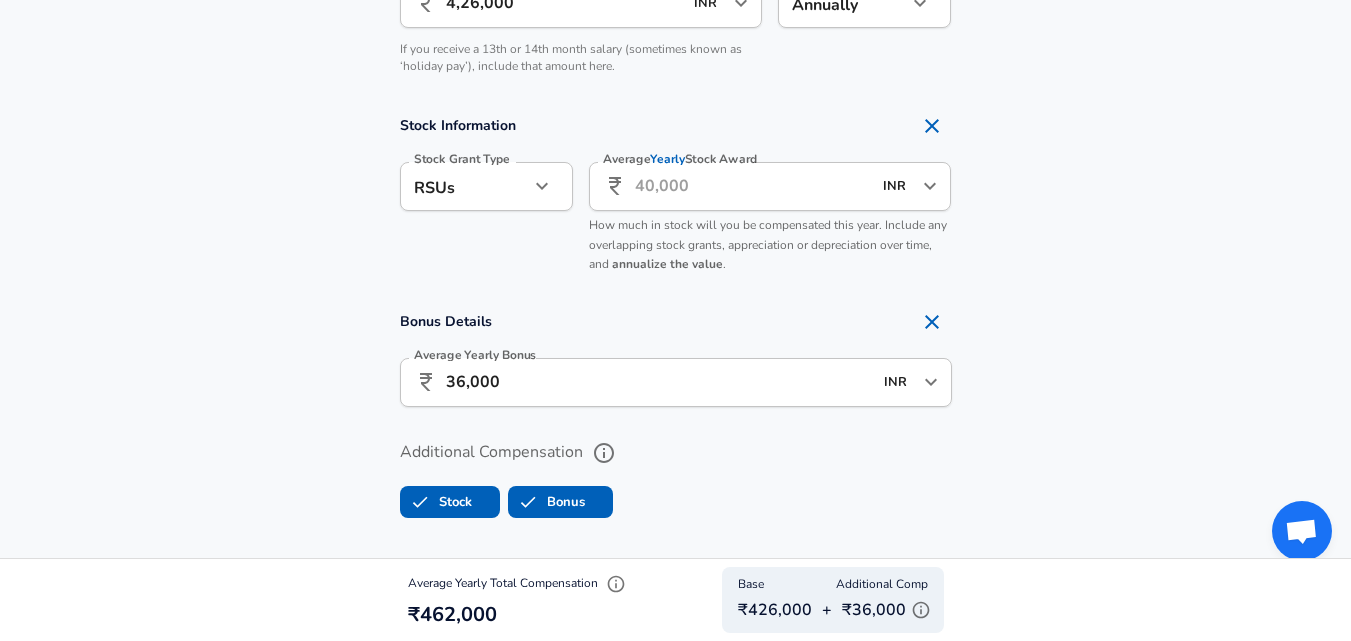 click on "Average  Yearly  Stock Award" at bounding box center [753, 186] 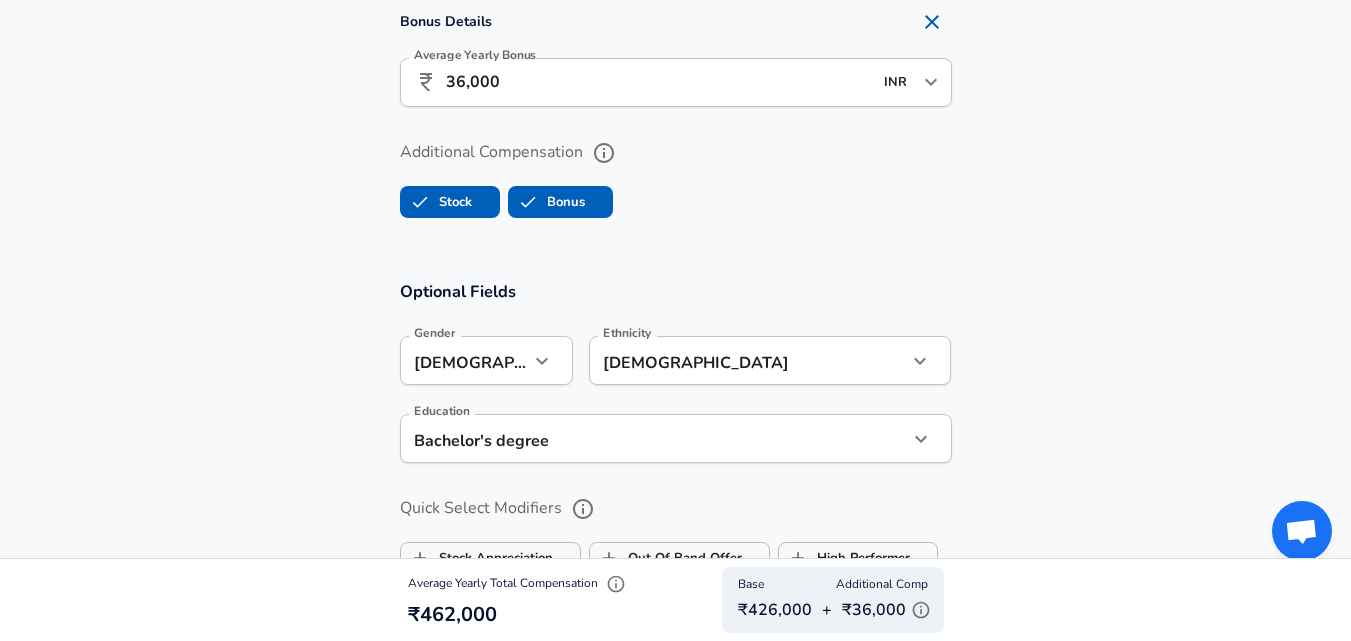 scroll, scrollTop: 1700, scrollLeft: 0, axis: vertical 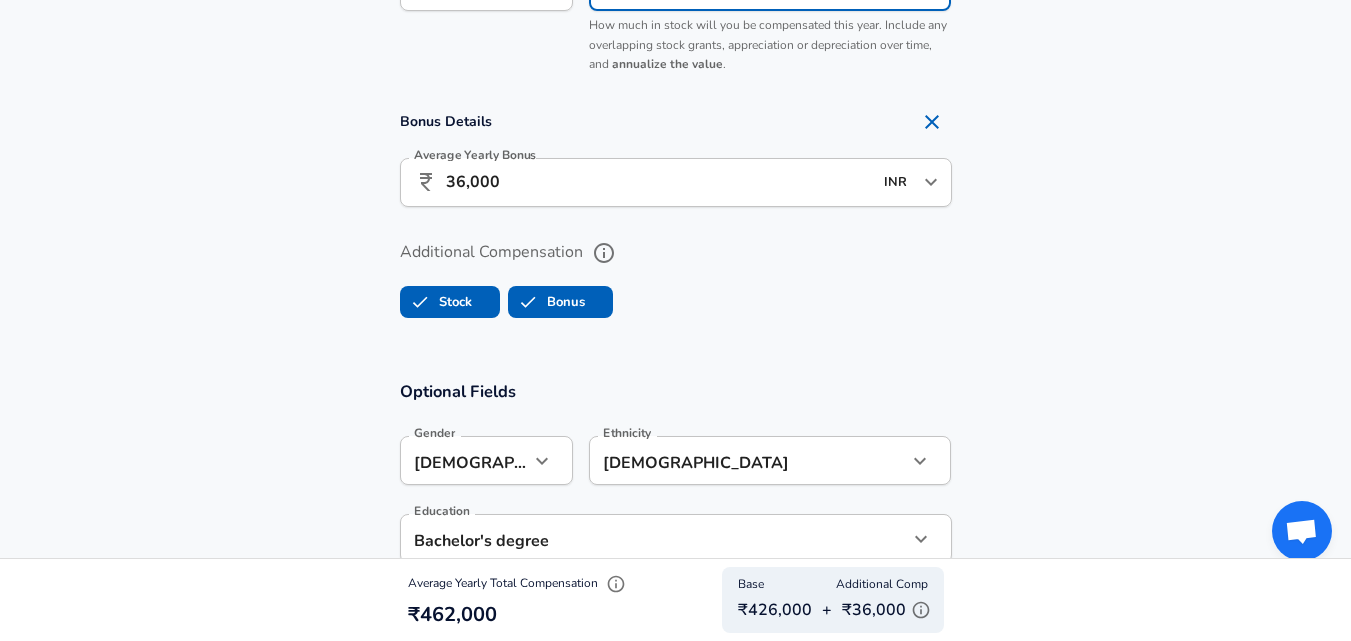 click on "Stock" at bounding box center [436, 302] 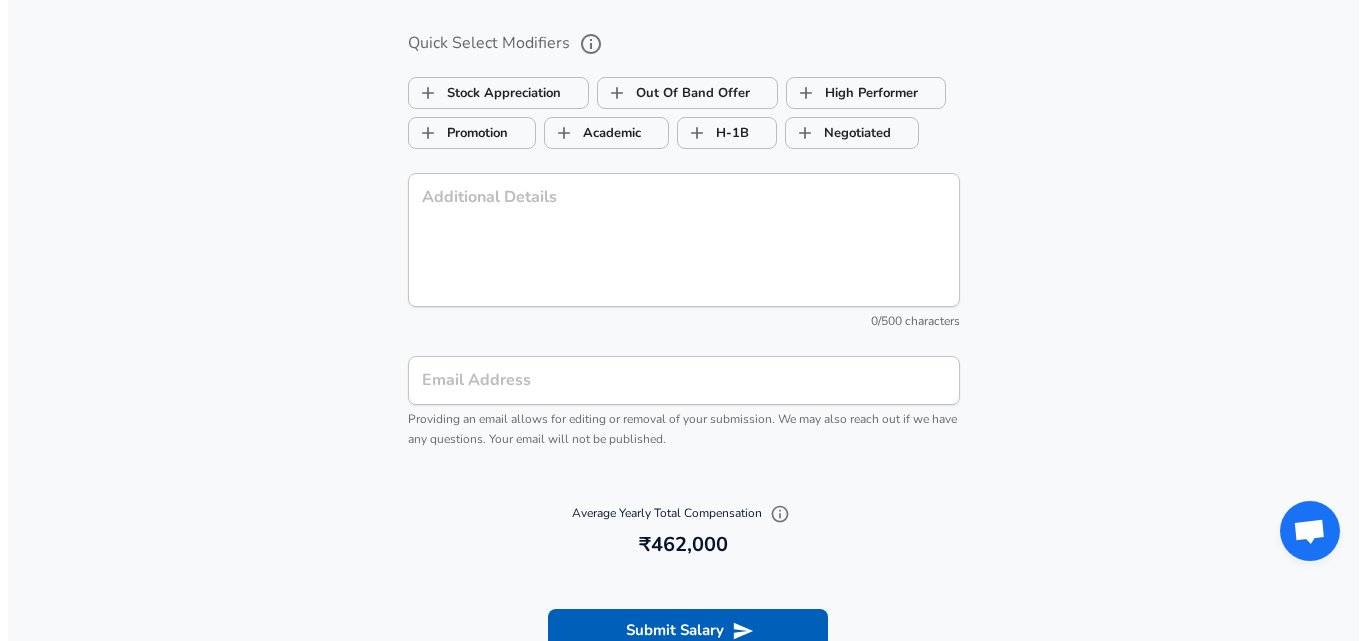 scroll, scrollTop: 2104, scrollLeft: 0, axis: vertical 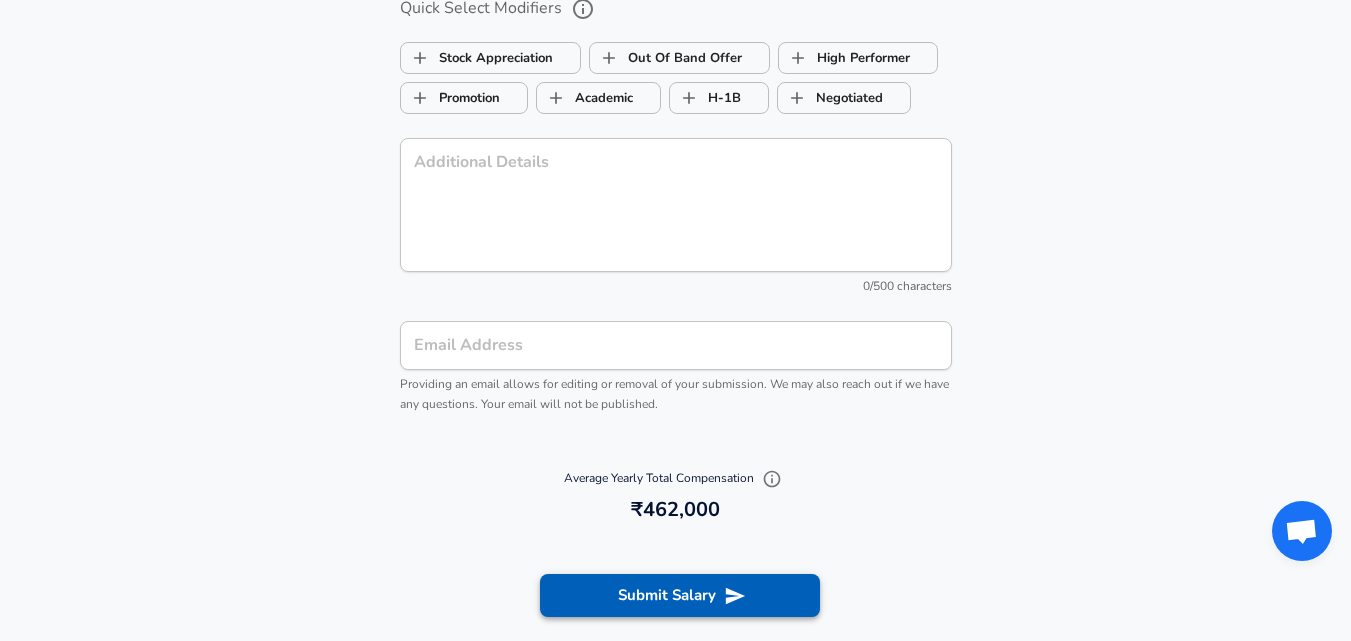 click on "Submit Salary" at bounding box center (680, 595) 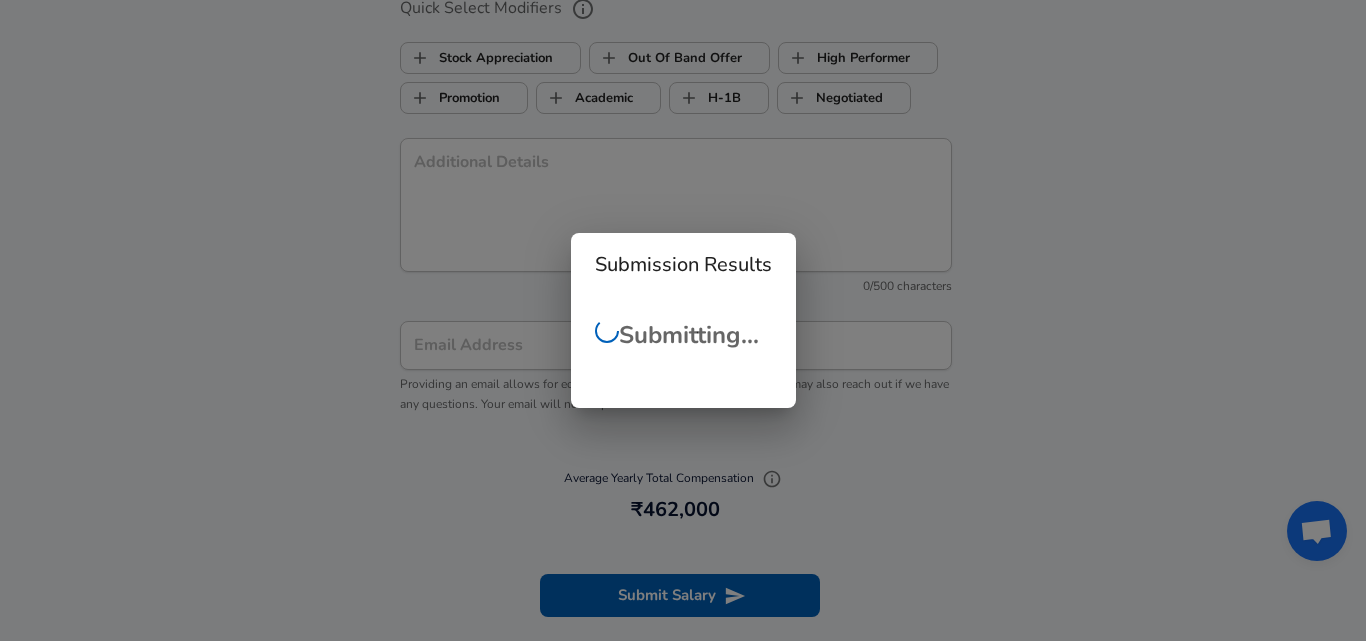 checkbox on "false" 